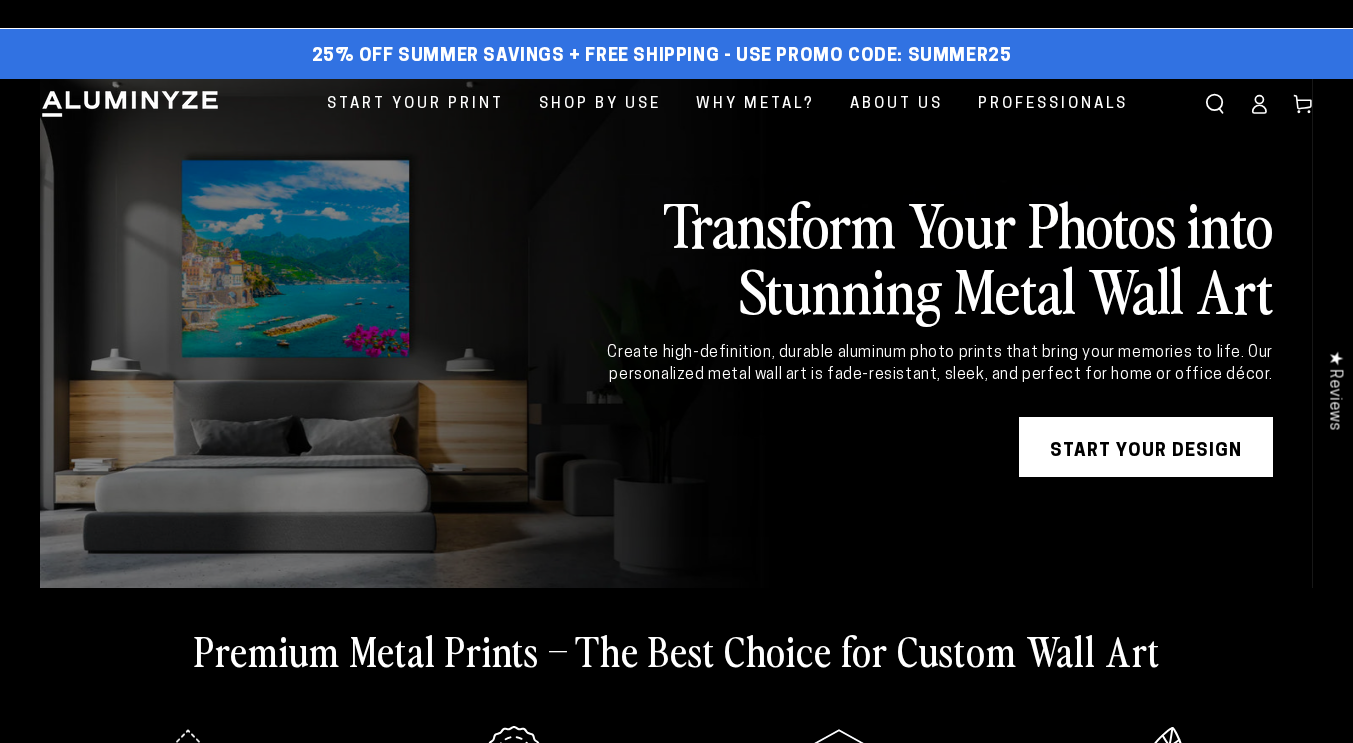 scroll, scrollTop: 0, scrollLeft: 0, axis: both 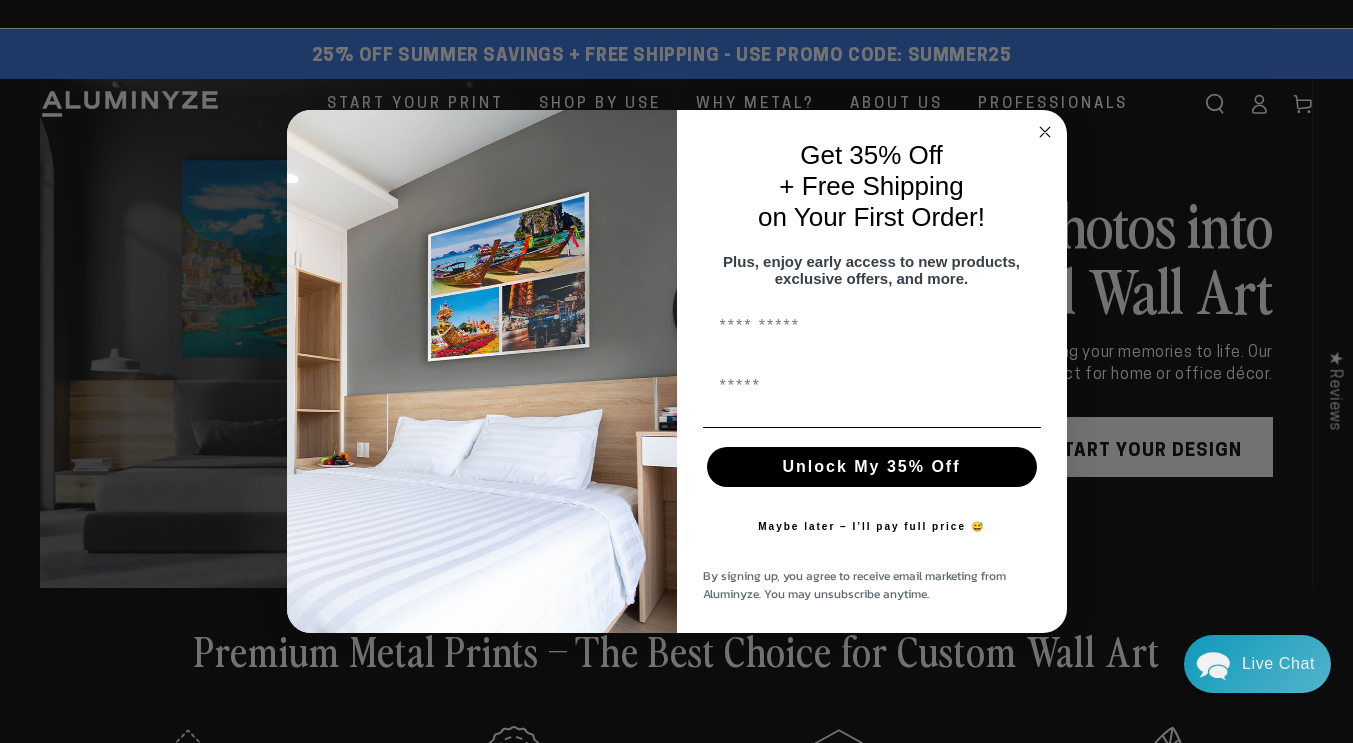 click 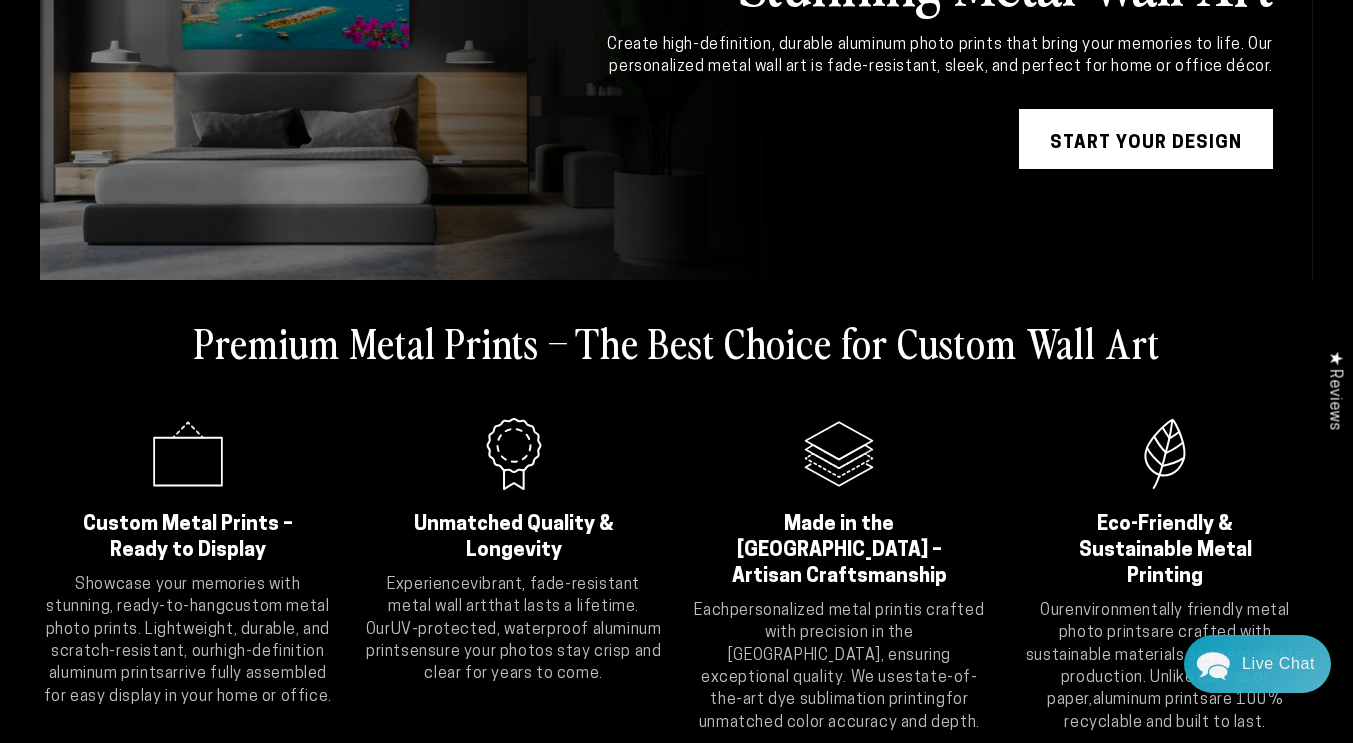 scroll, scrollTop: 400, scrollLeft: 0, axis: vertical 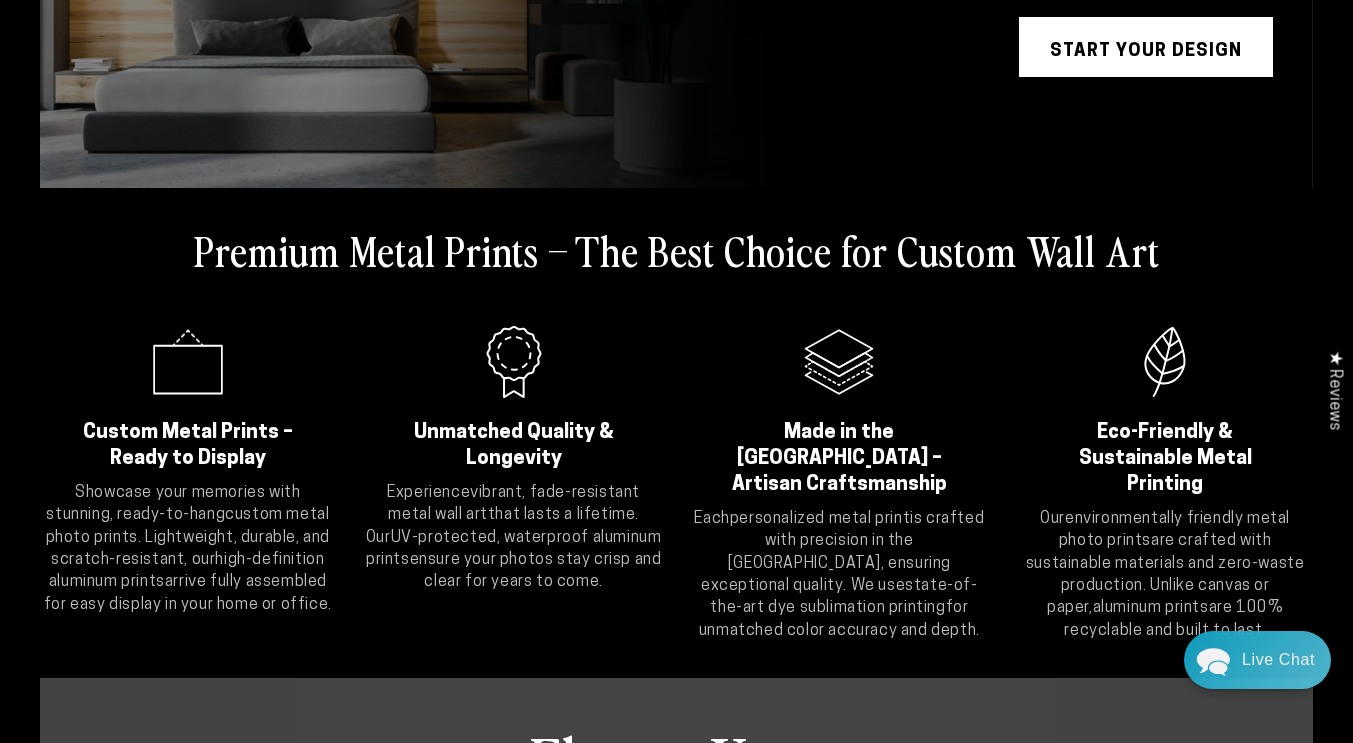 click on "Live Chat" at bounding box center (1278, 660) 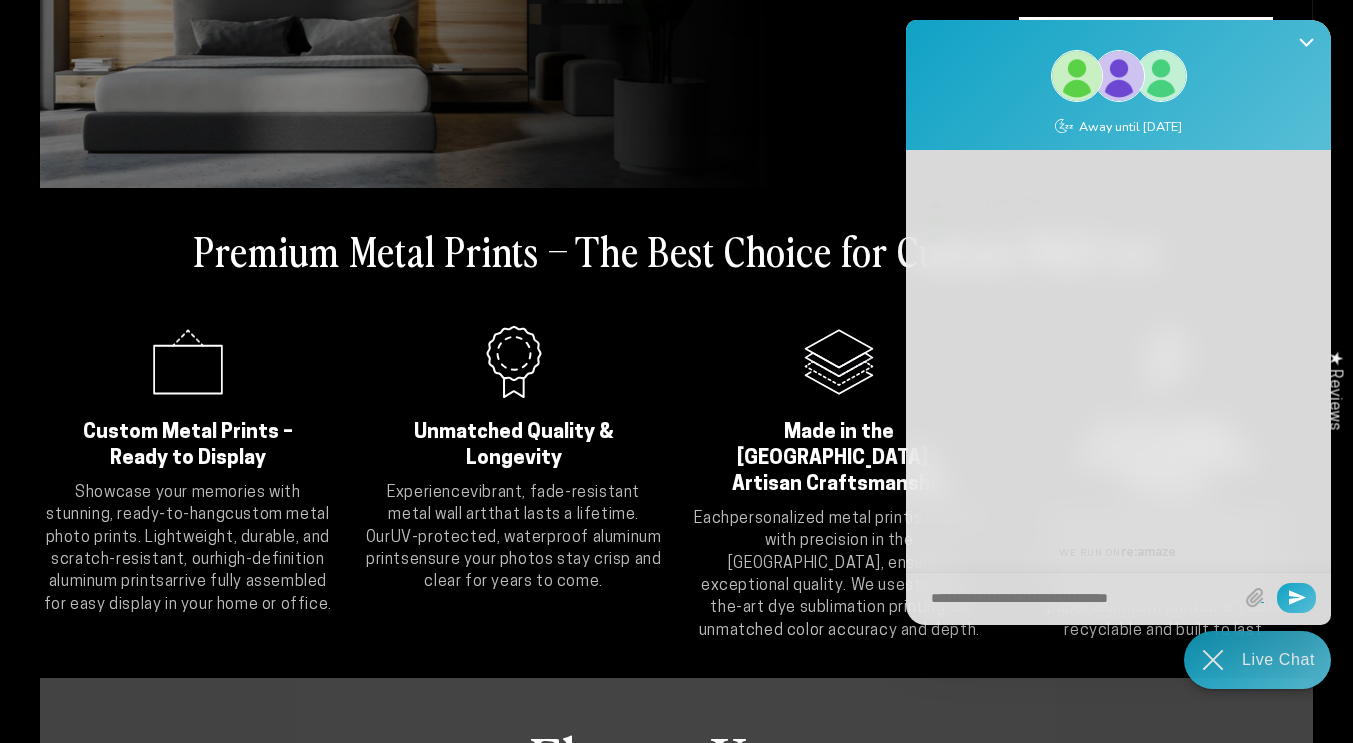 scroll, scrollTop: 0, scrollLeft: 0, axis: both 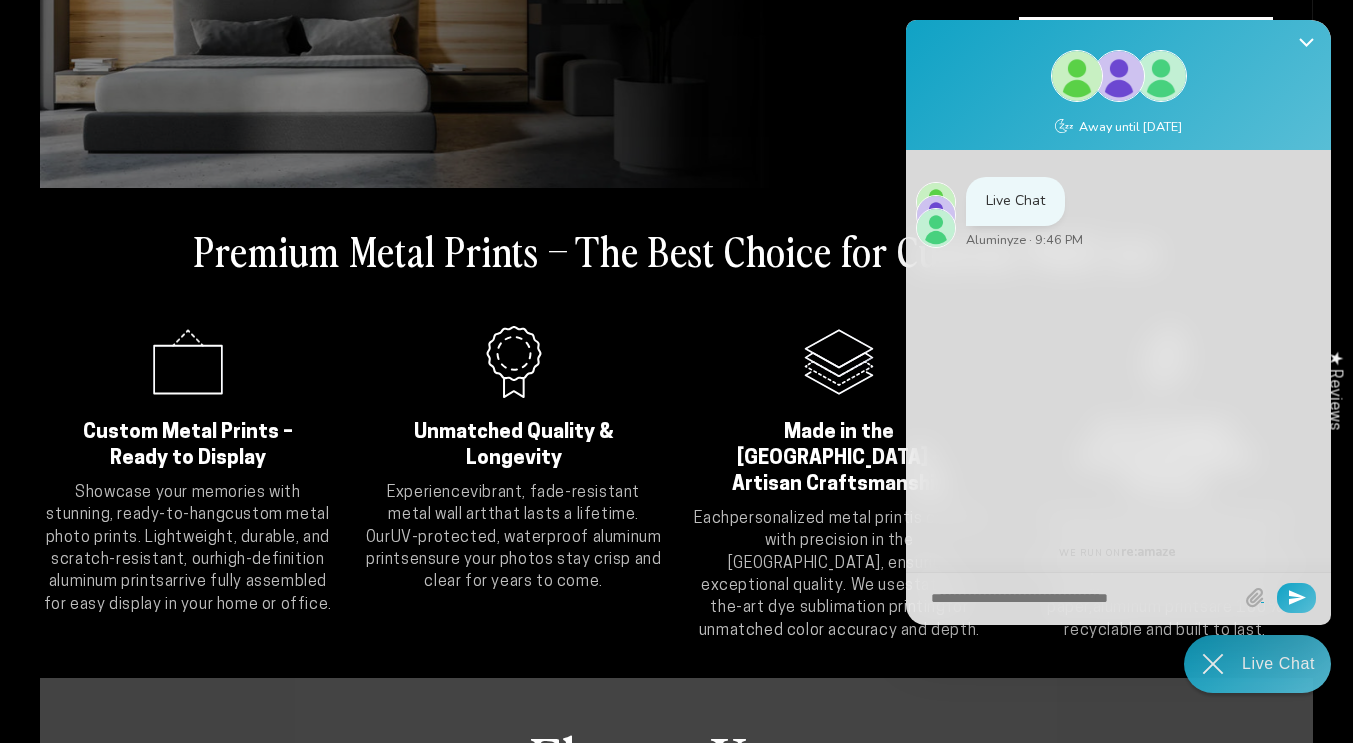 type on "*" 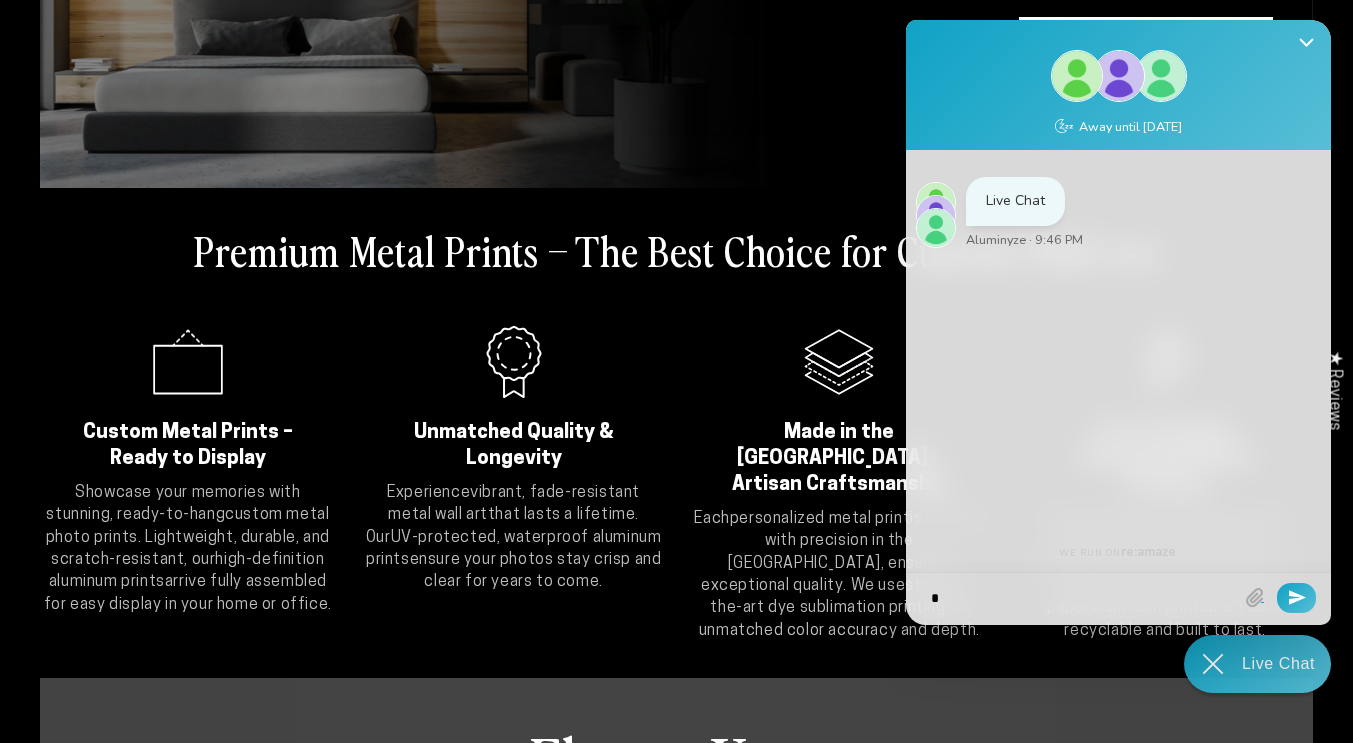 type on "**" 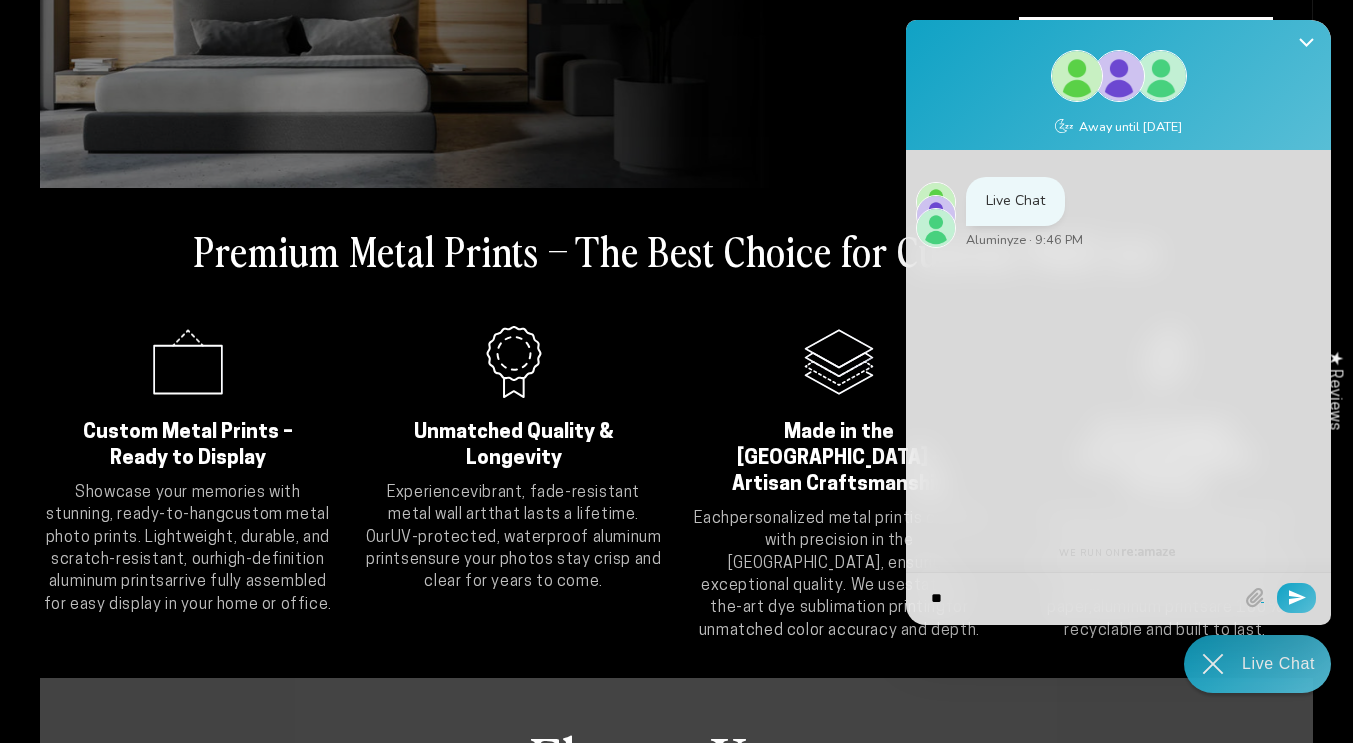 type on "**" 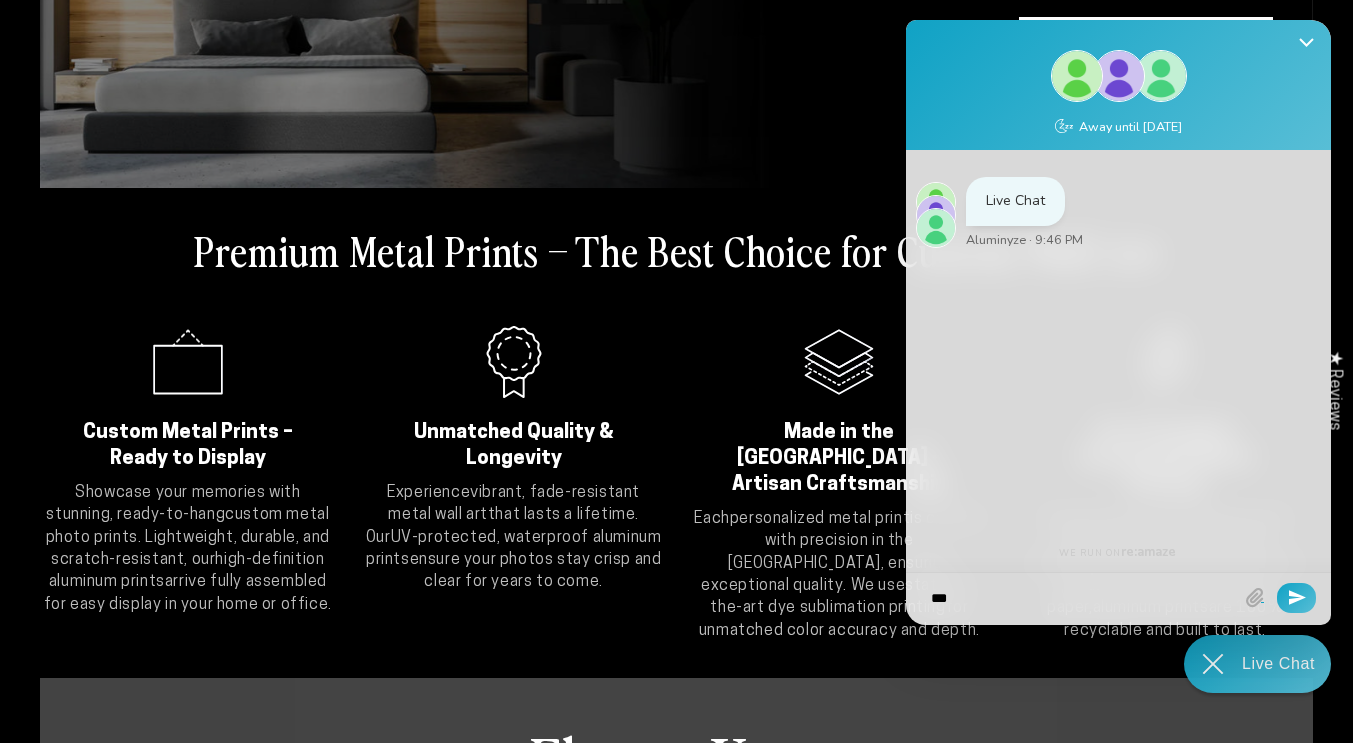 type on "****" 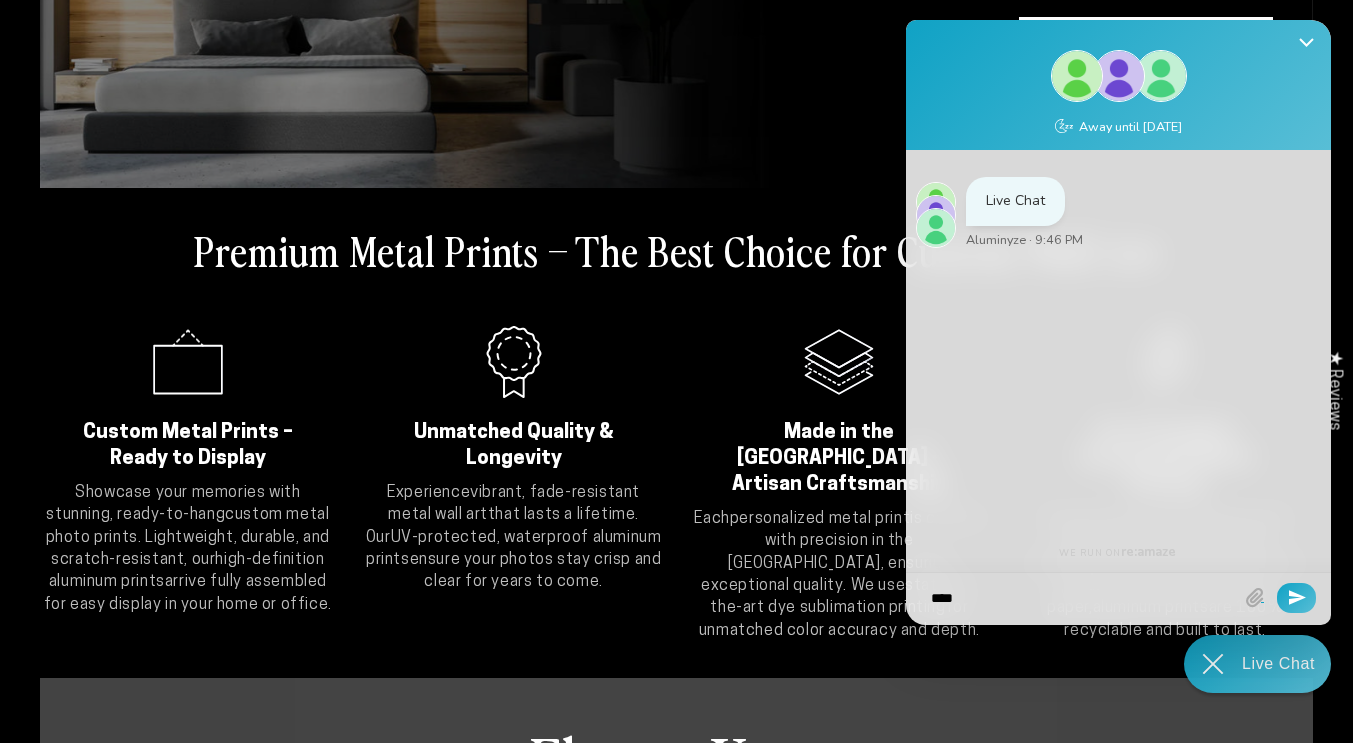 type on "*****" 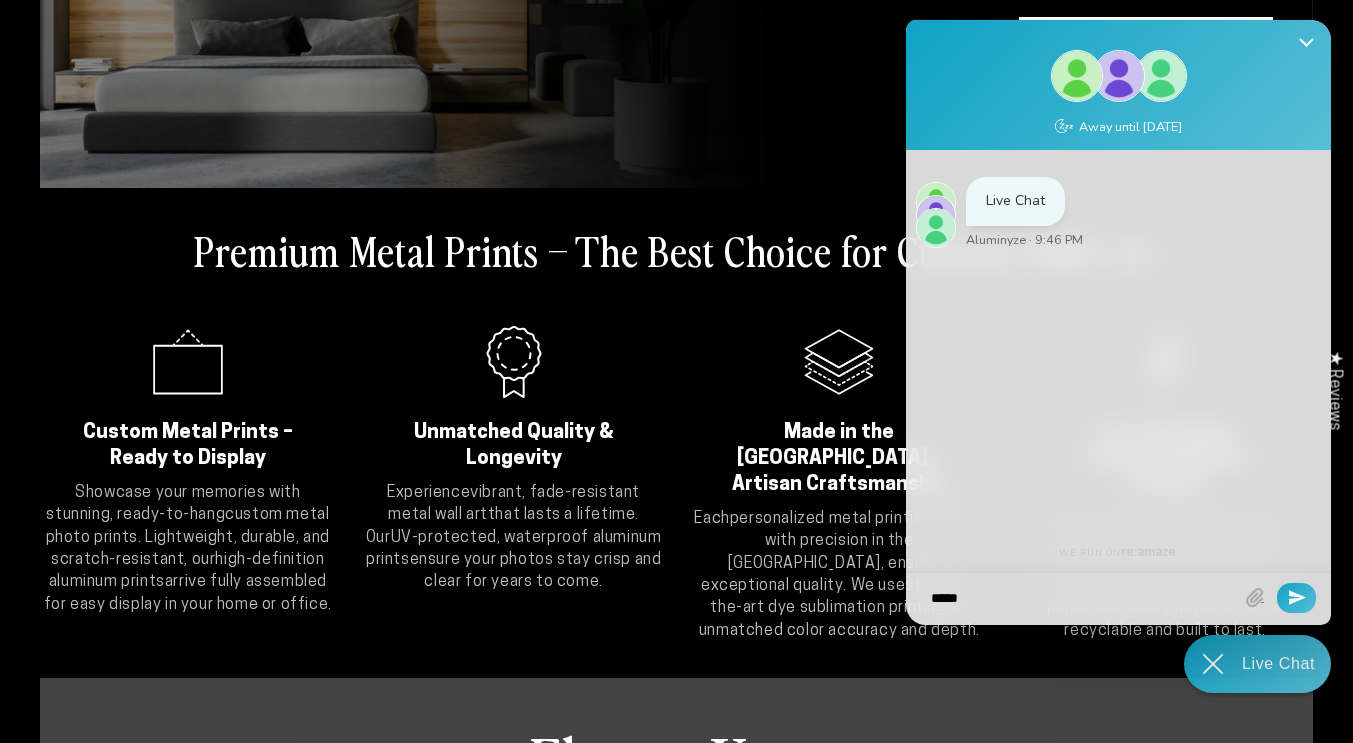 type on "*****" 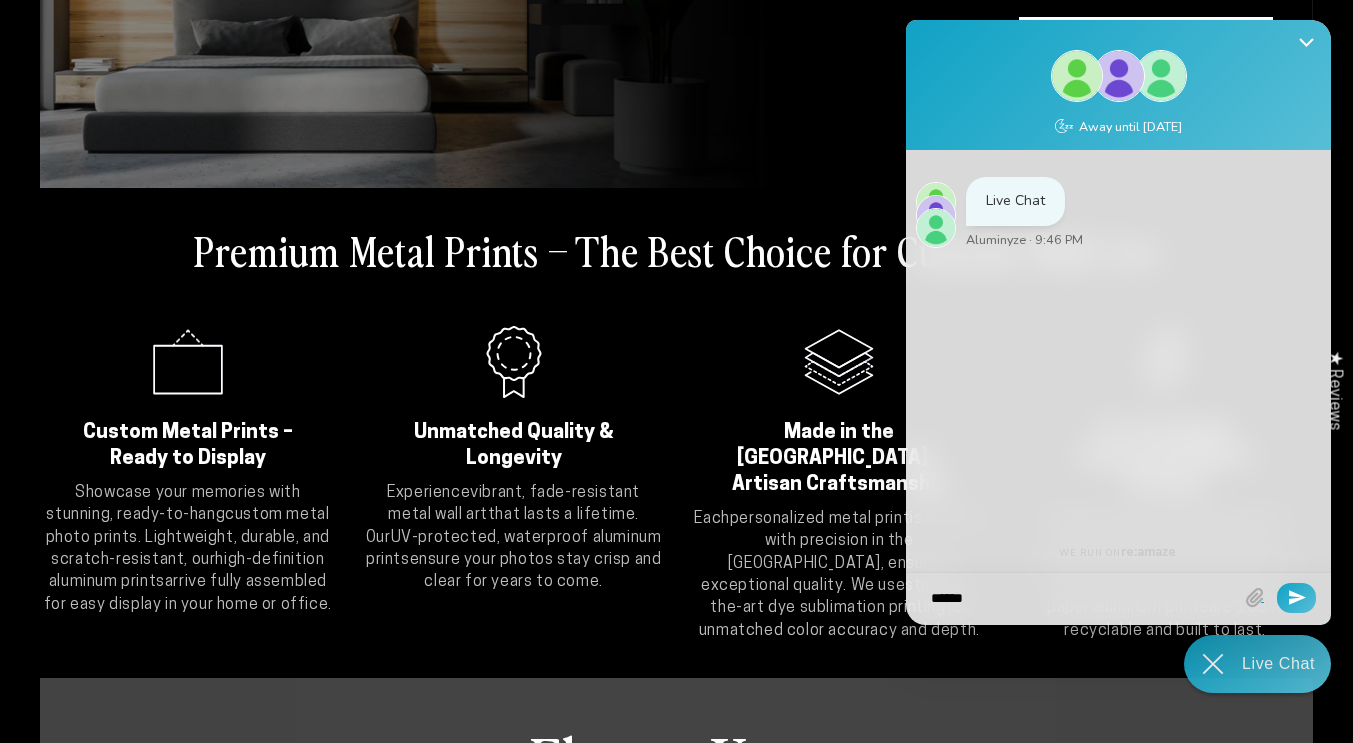 type on "*******" 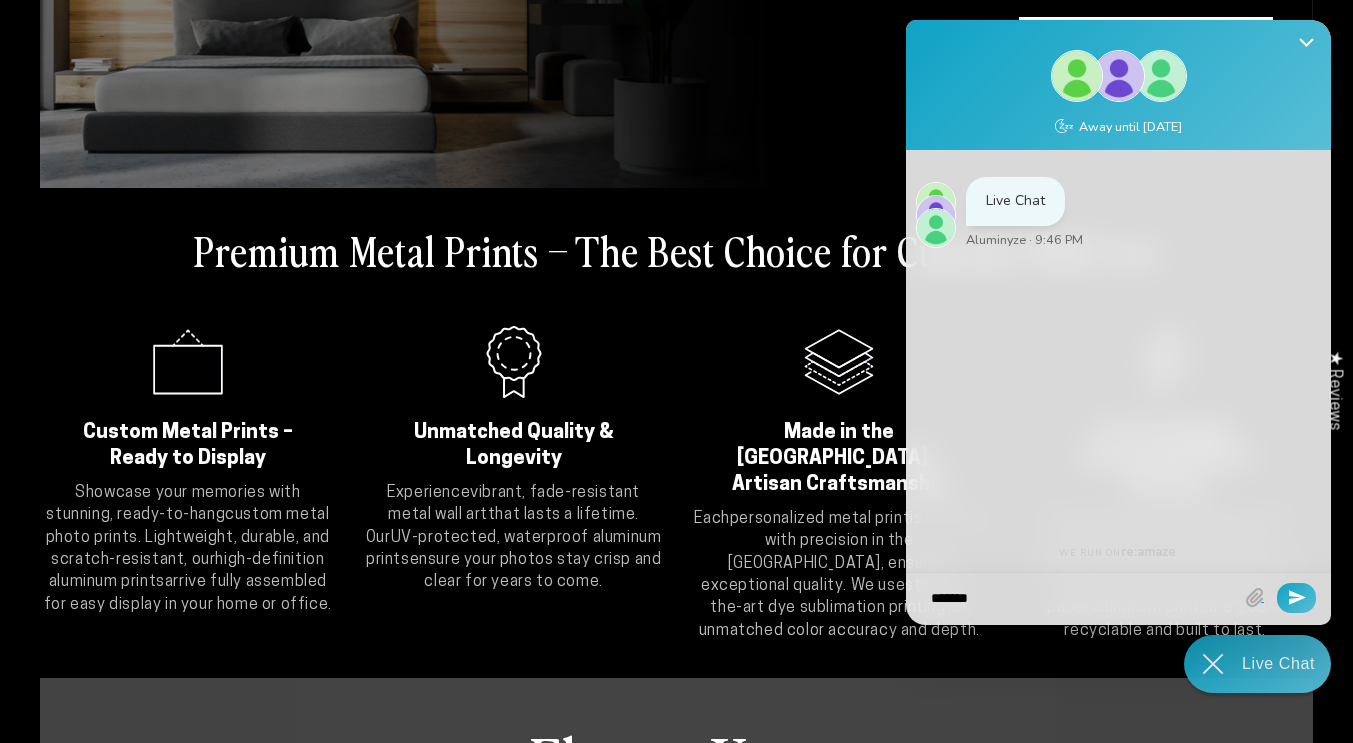 type on "********" 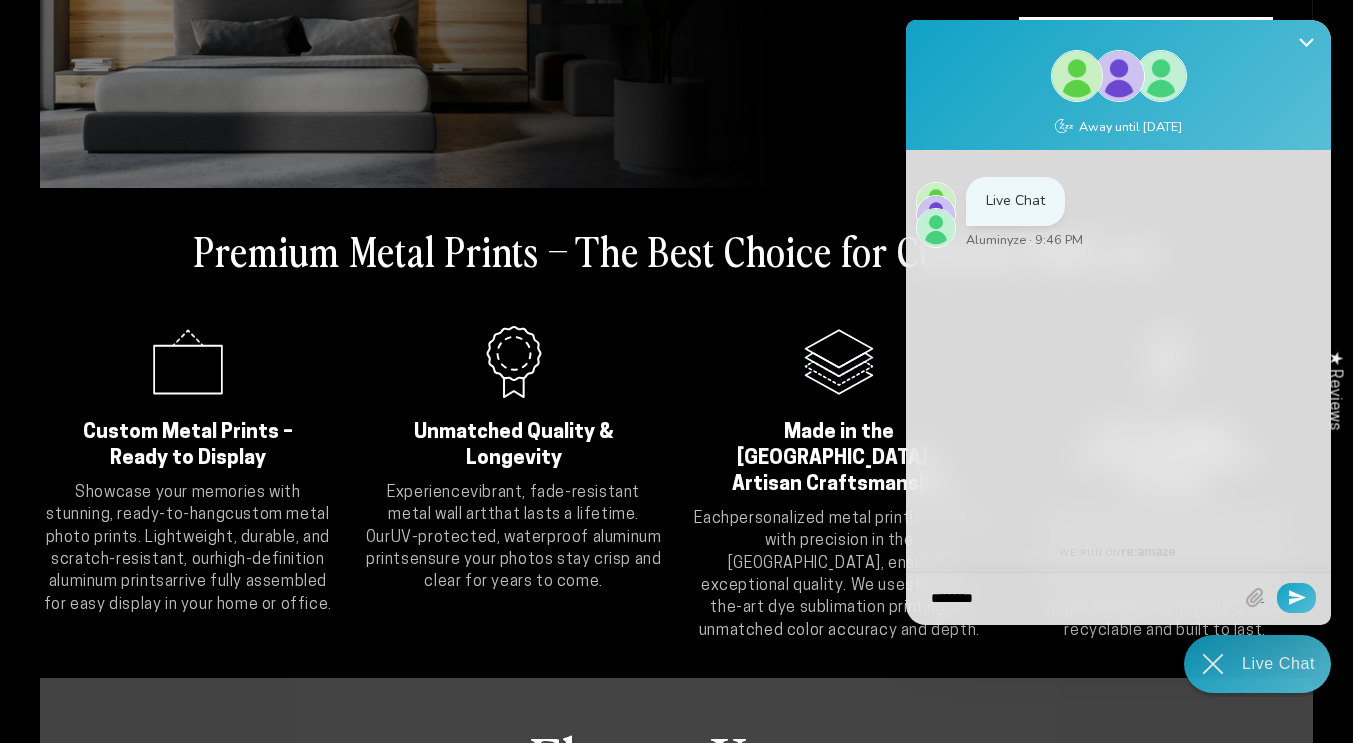 type on "********" 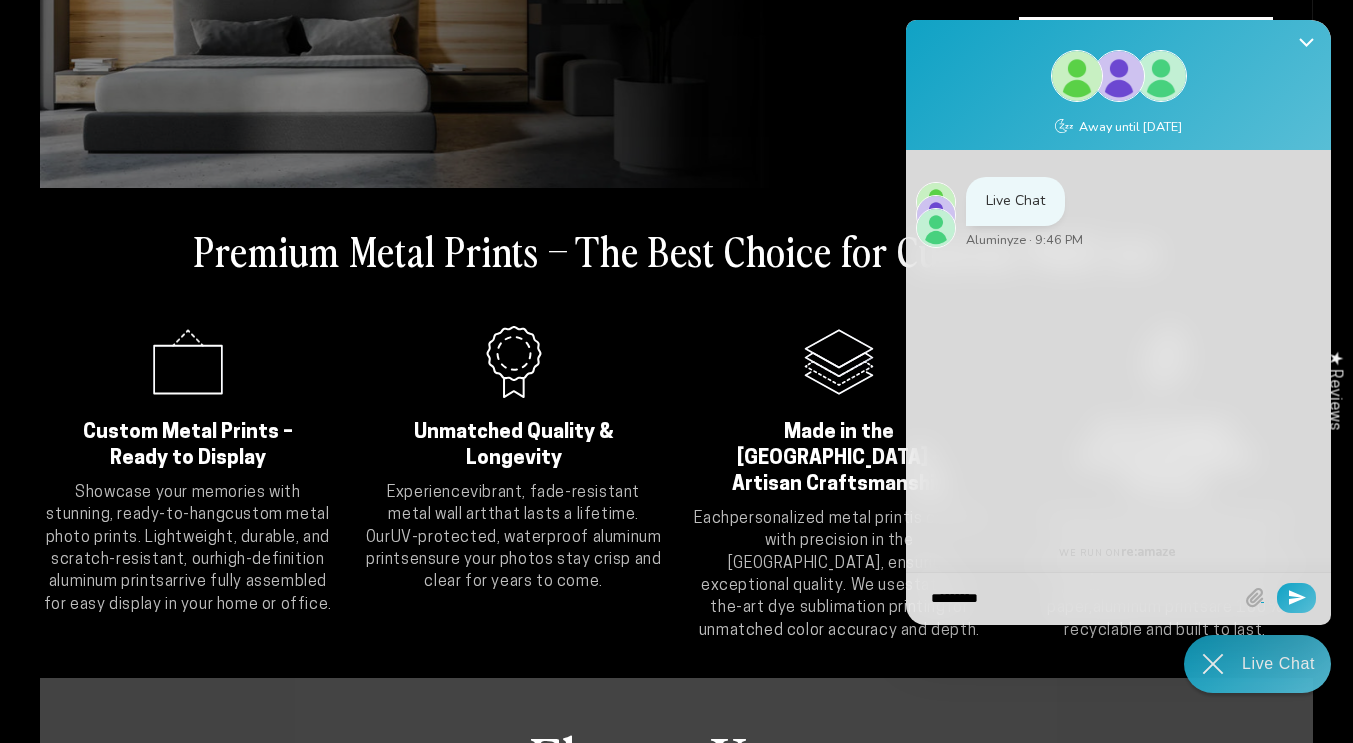 type on "**********" 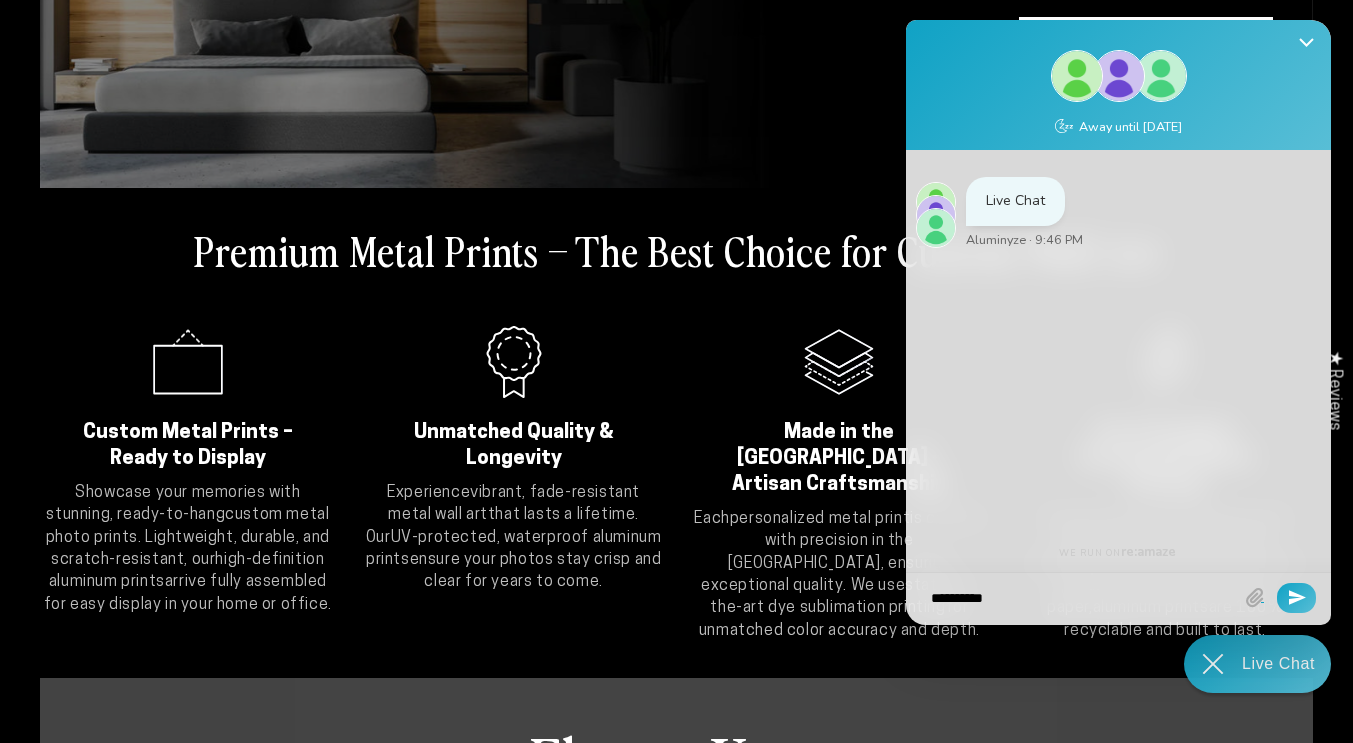 type on "**********" 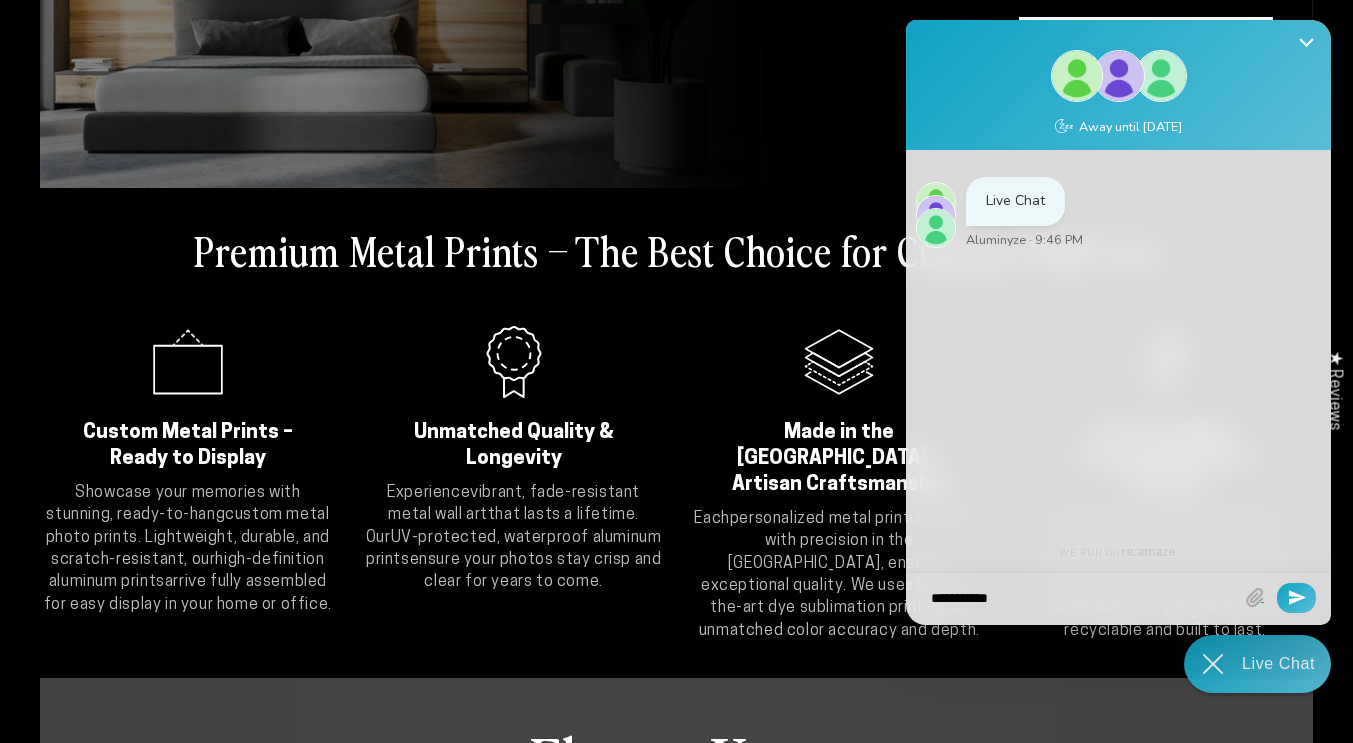 type on "**********" 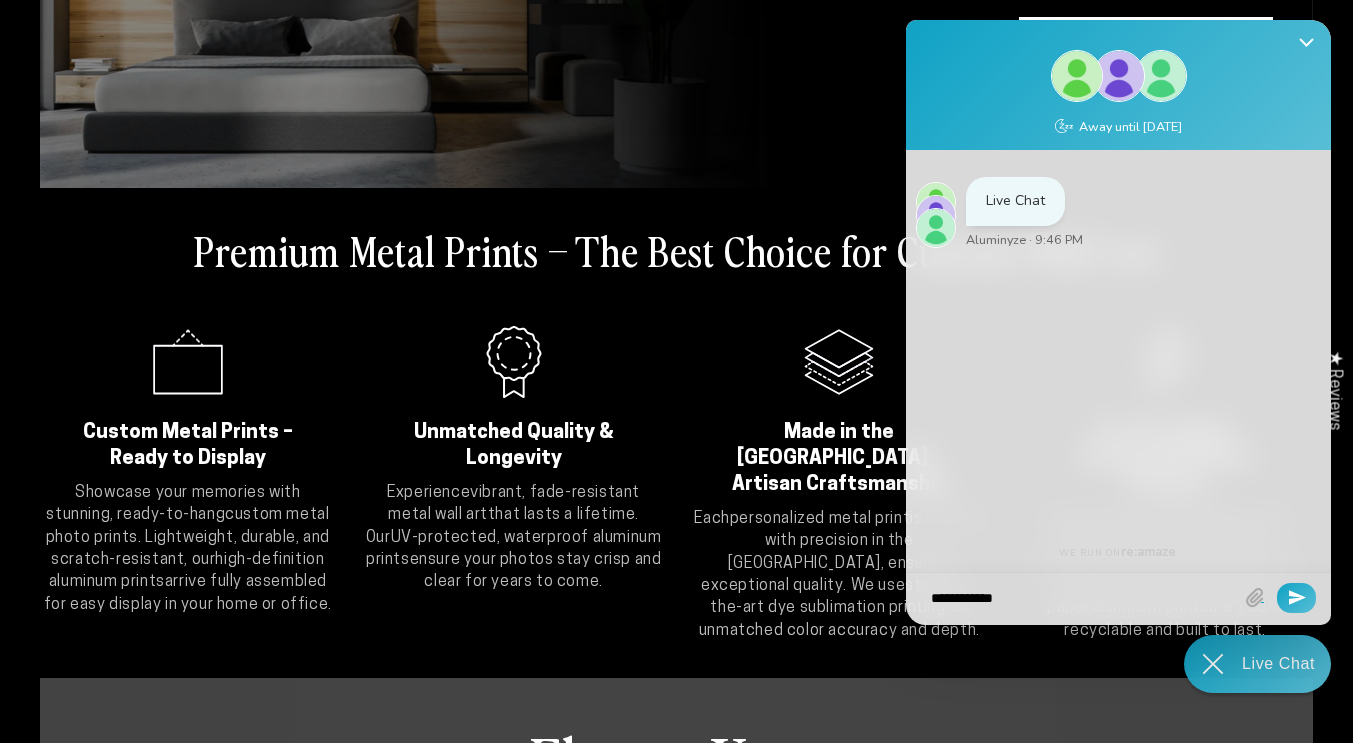 type on "**********" 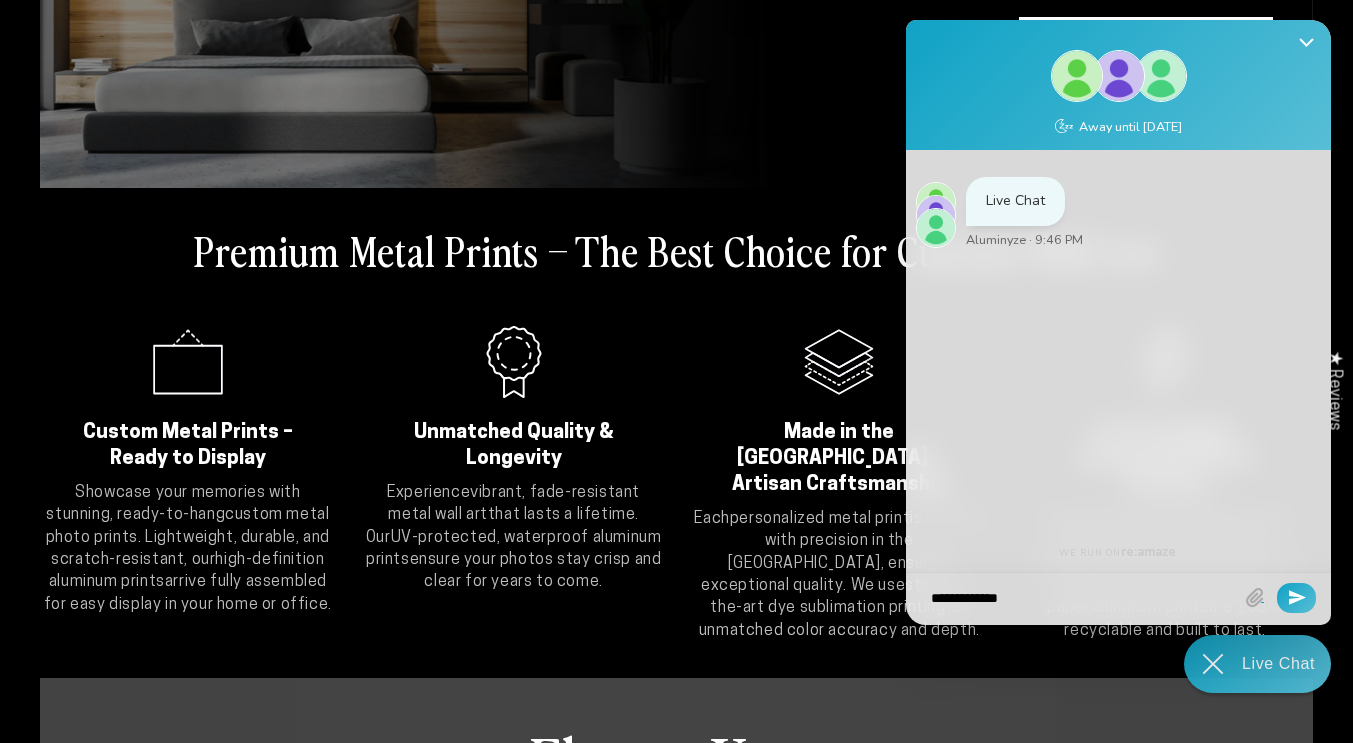 type on "**********" 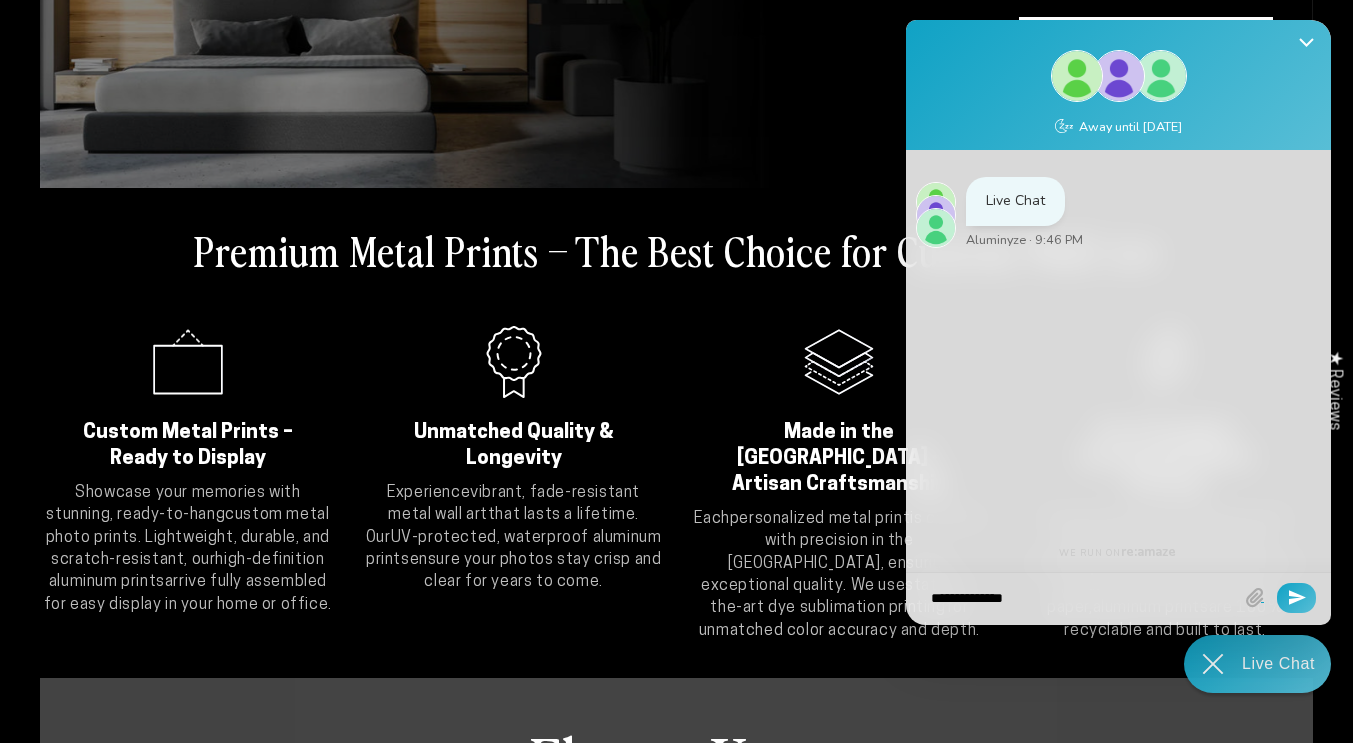 type on "**********" 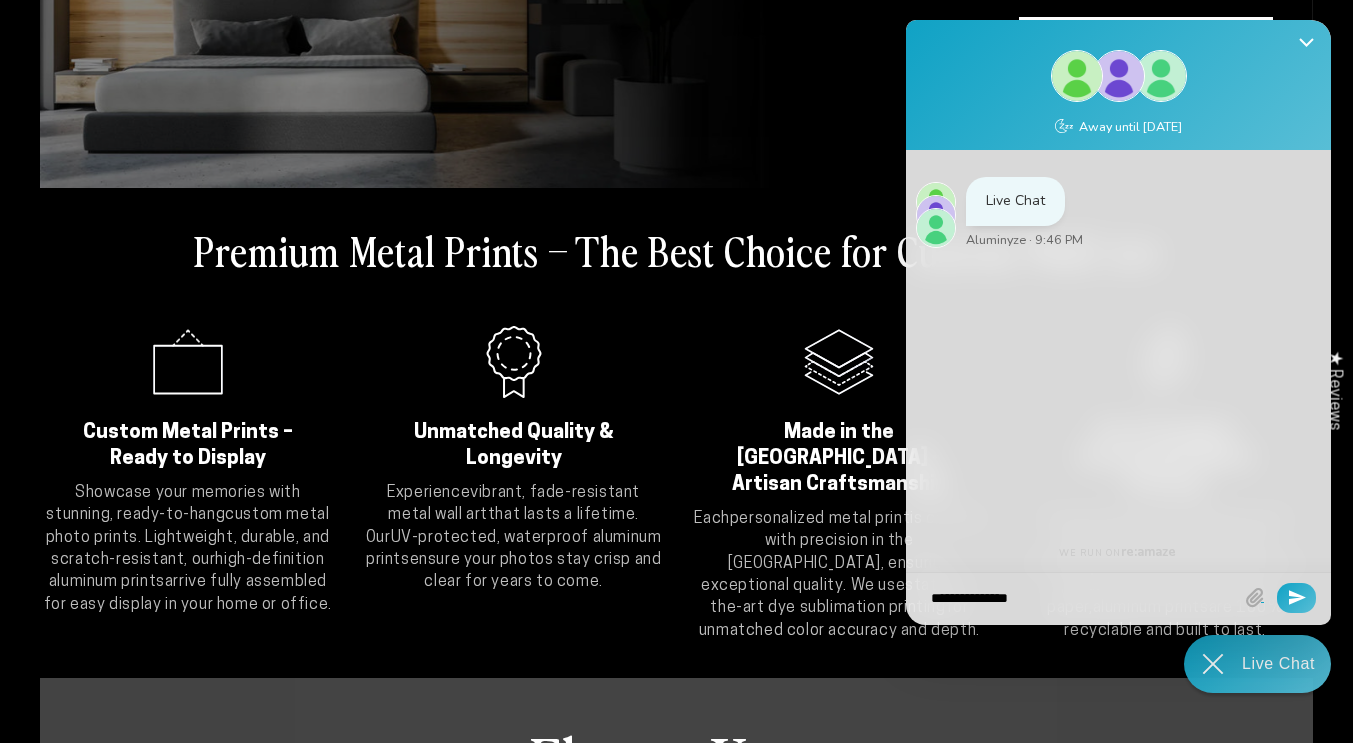 type on "**********" 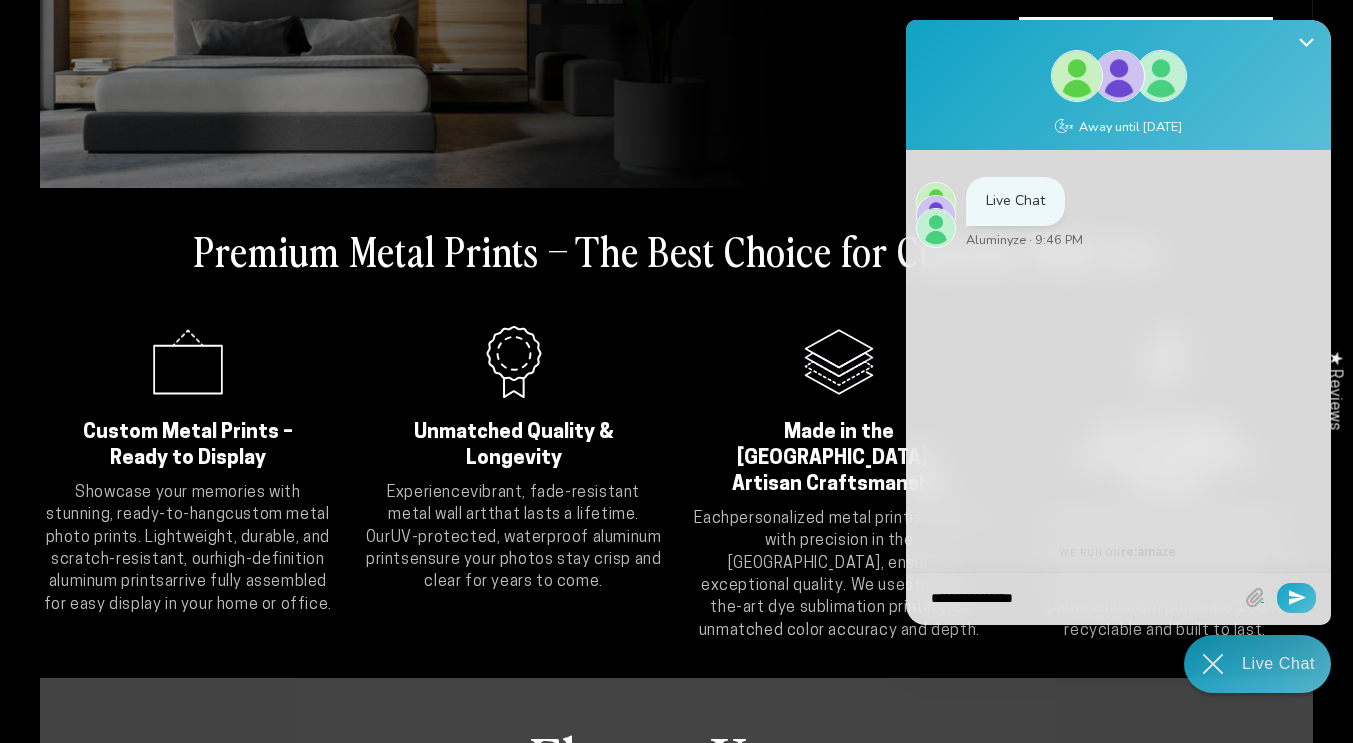 type on "**********" 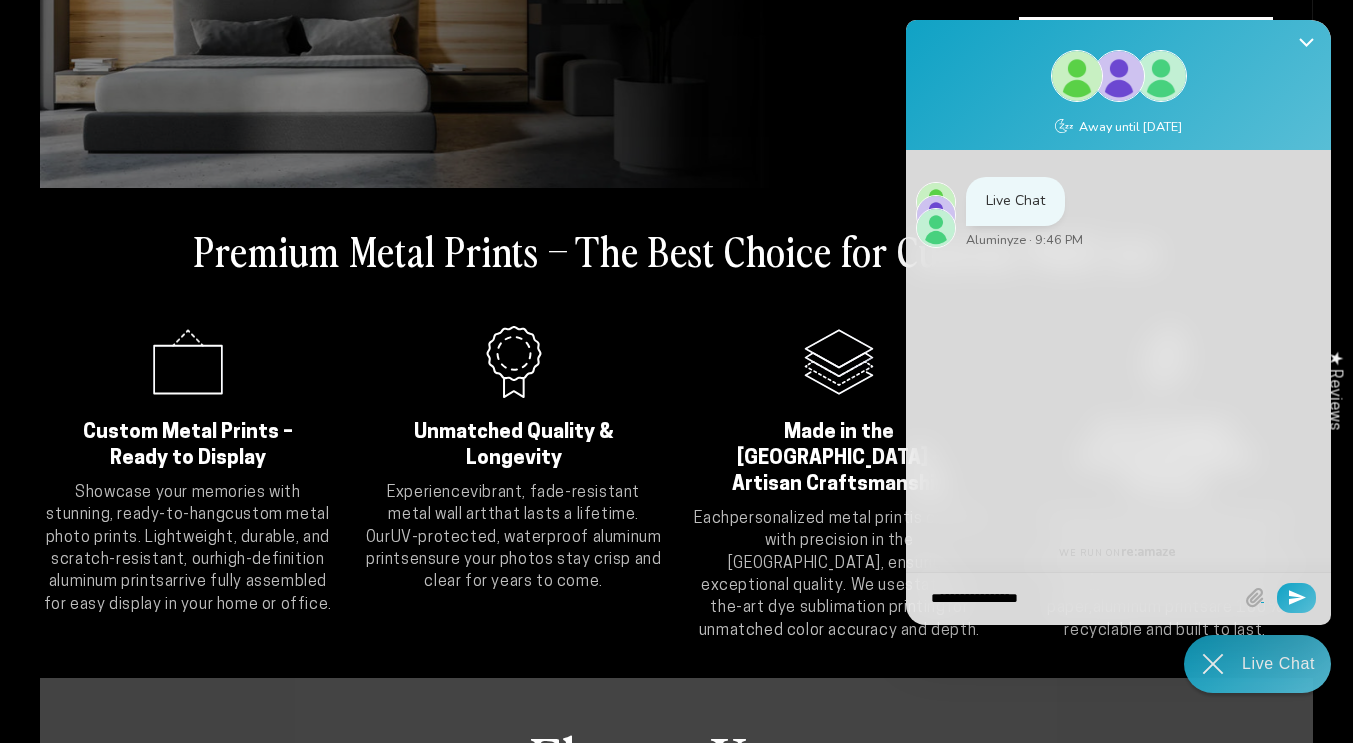 type on "**********" 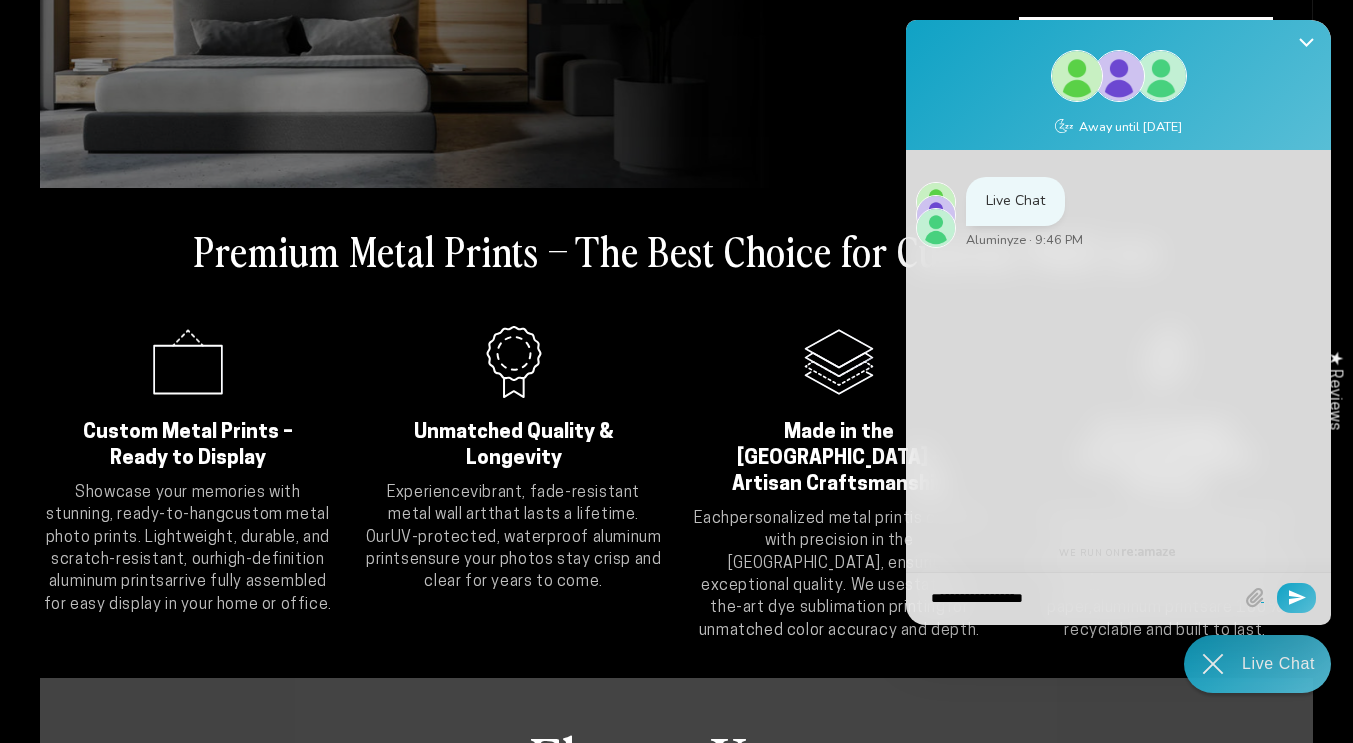 type on "**********" 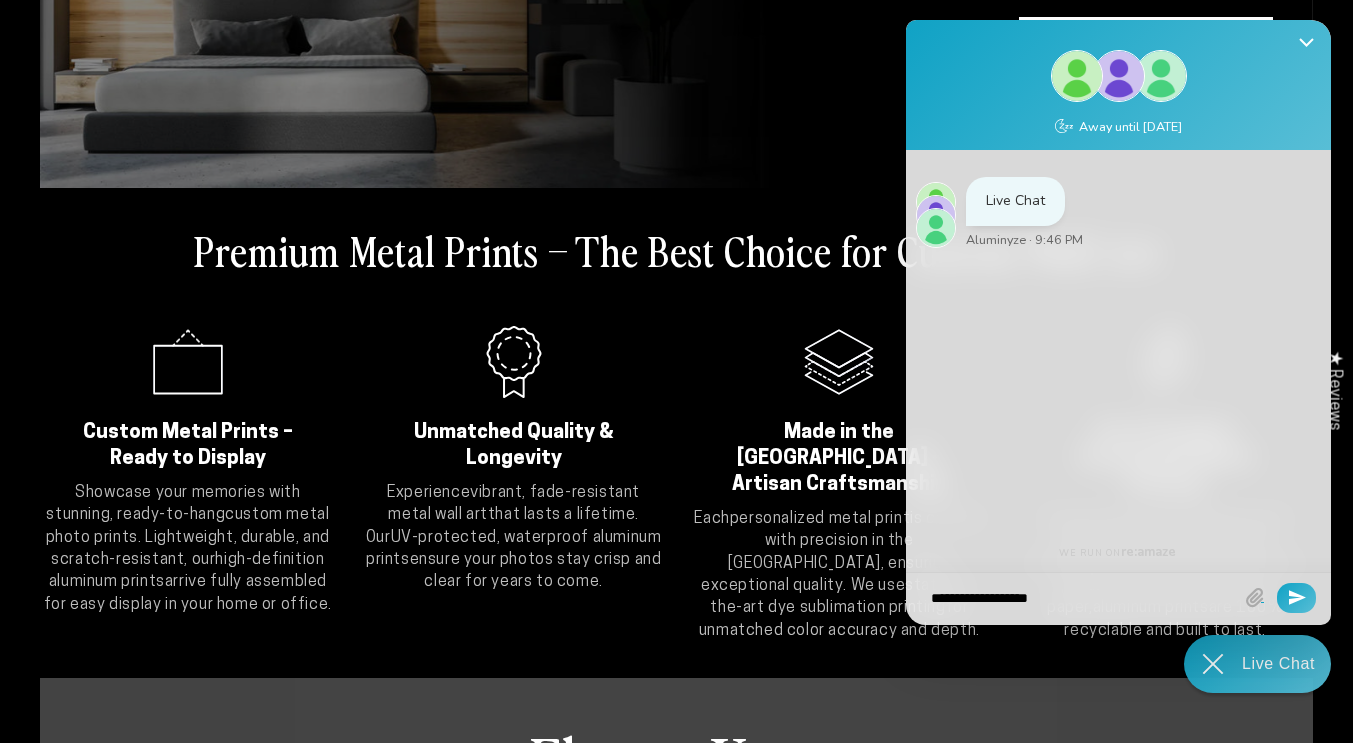 type on "**********" 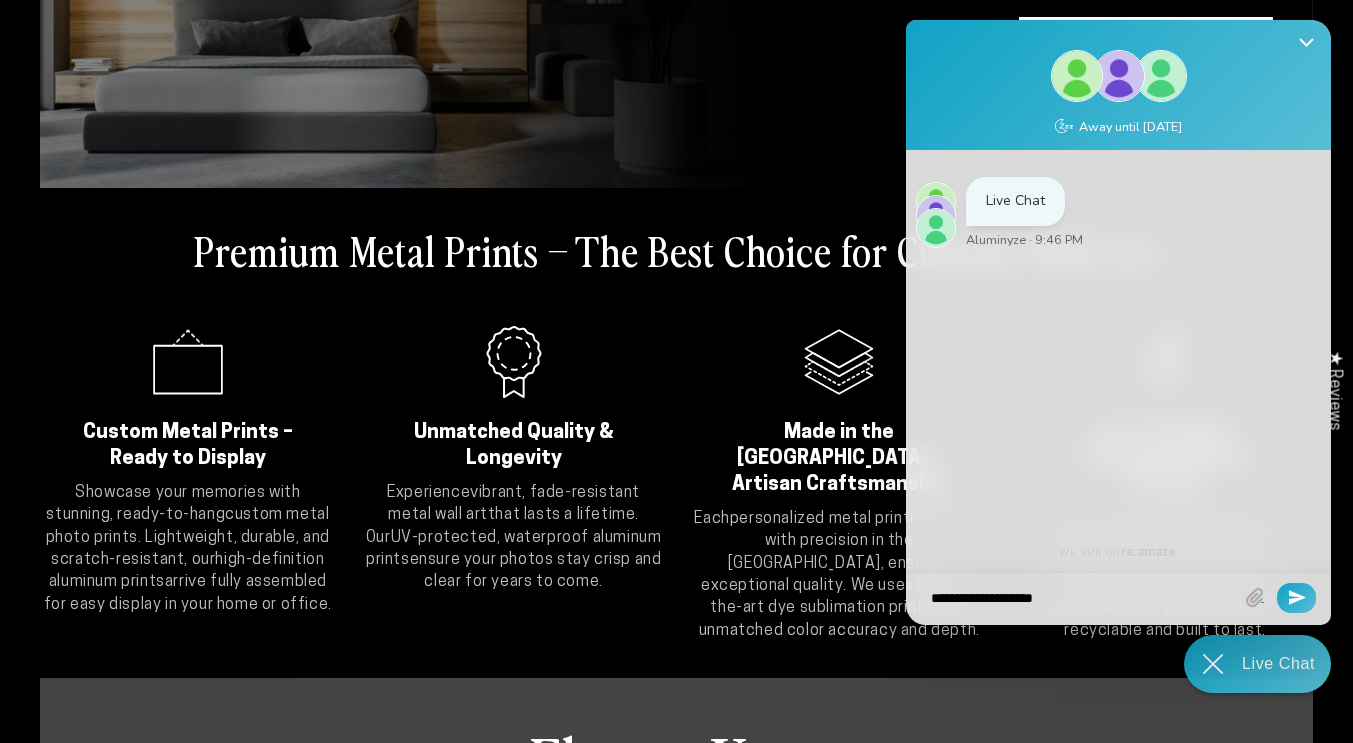type on "**********" 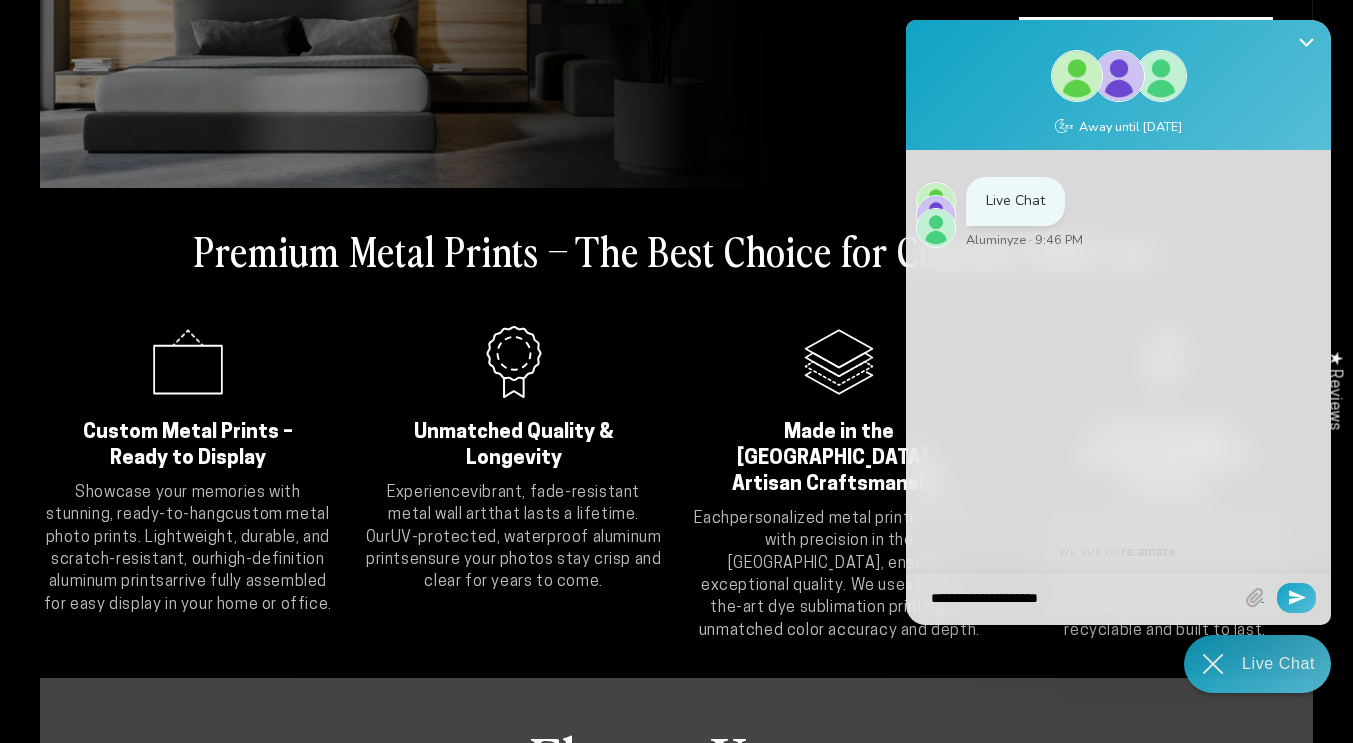 type on "**********" 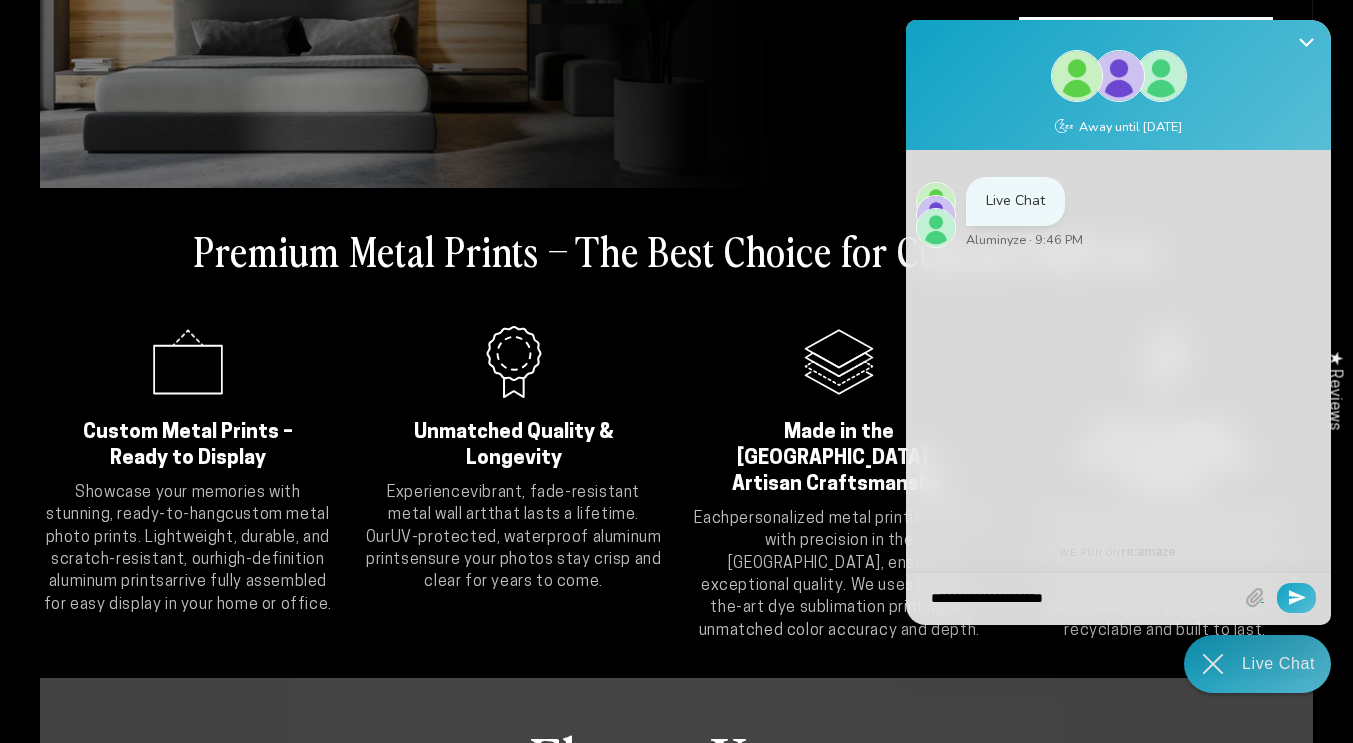 type on "**********" 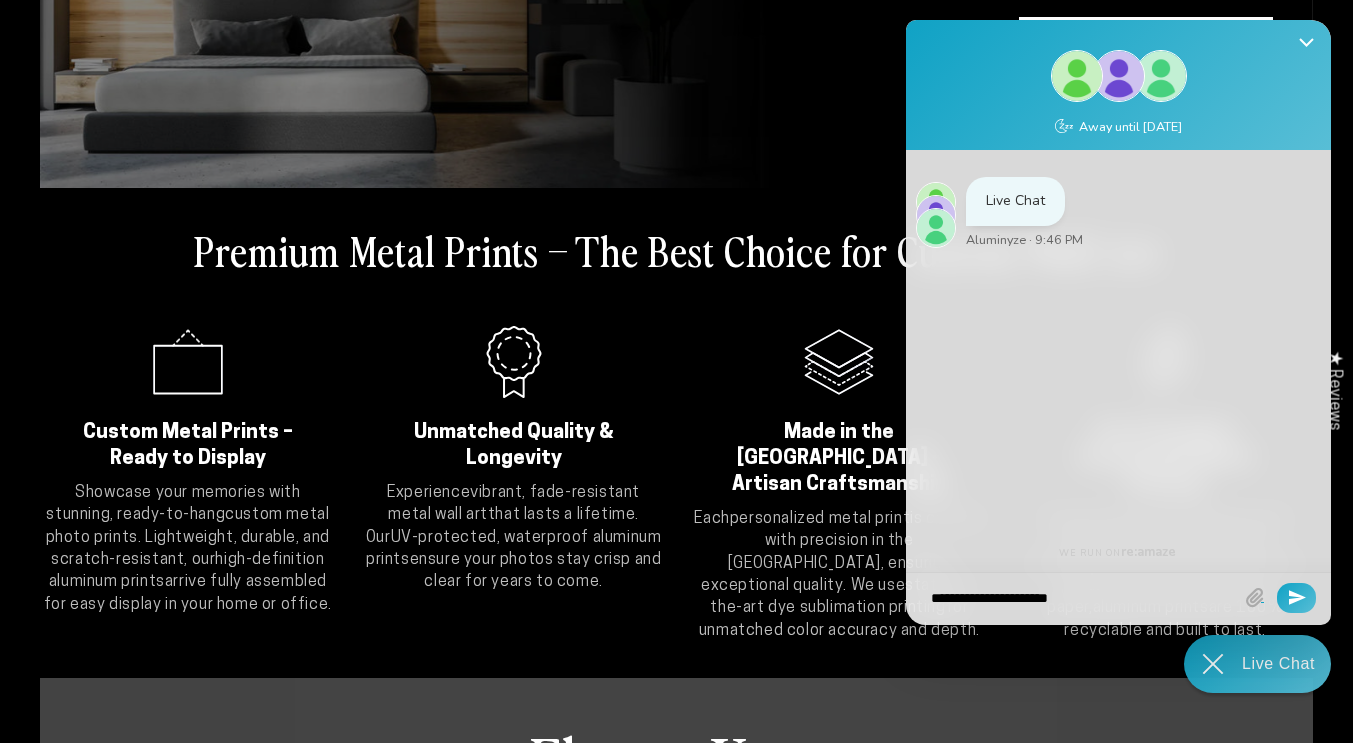 type on "**********" 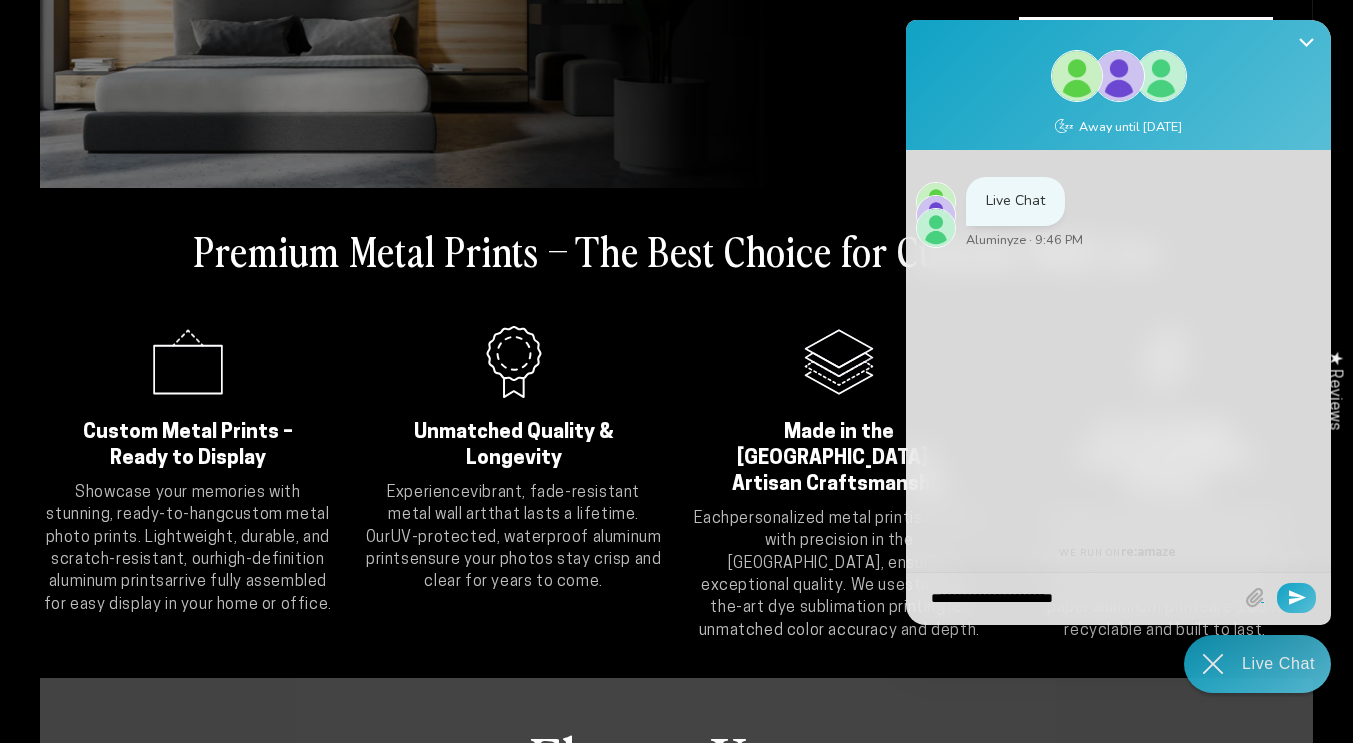 type on "**********" 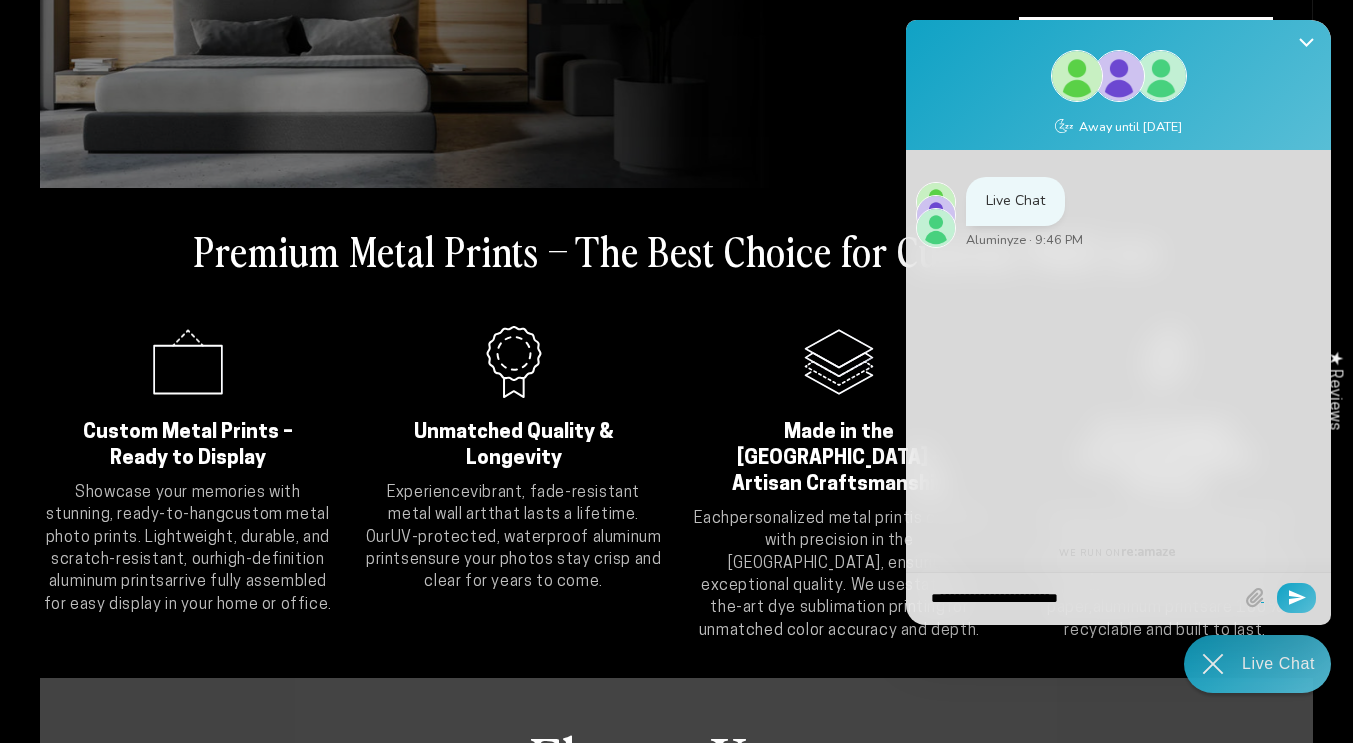 type on "**********" 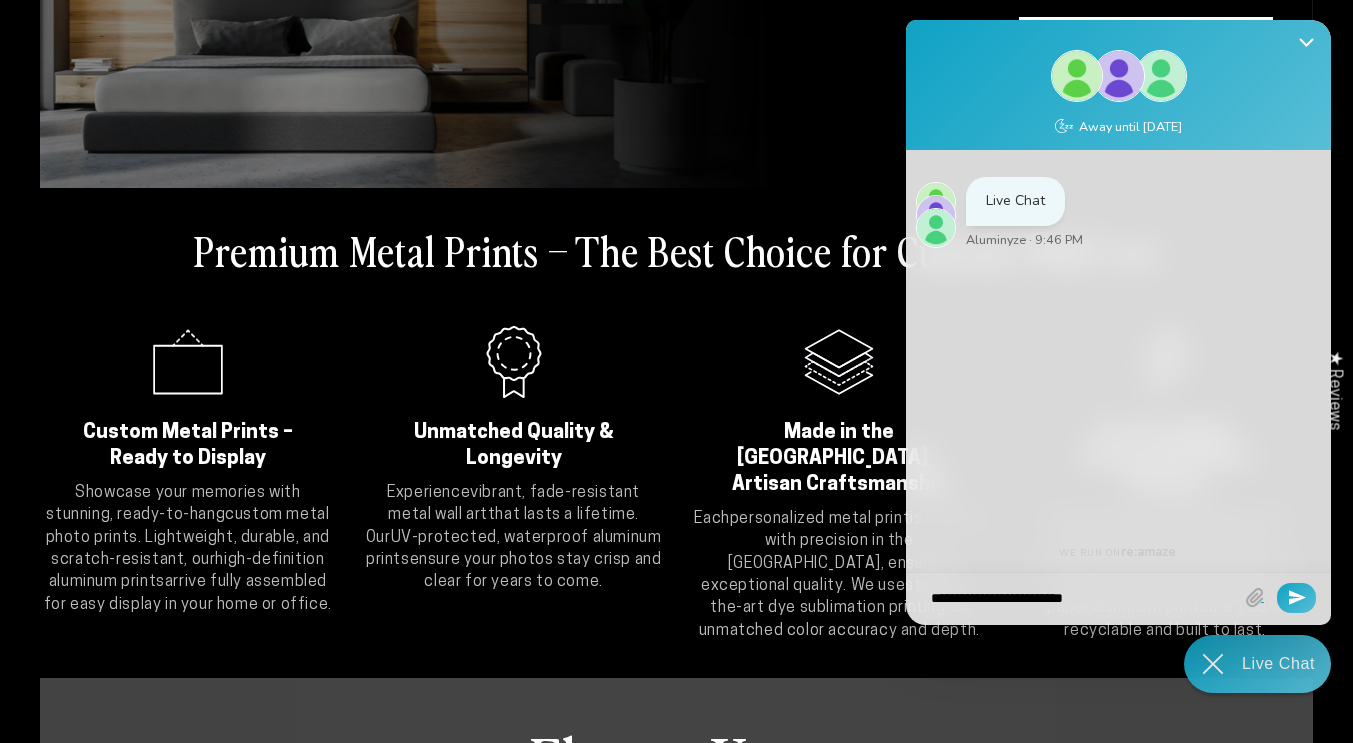 type on "**********" 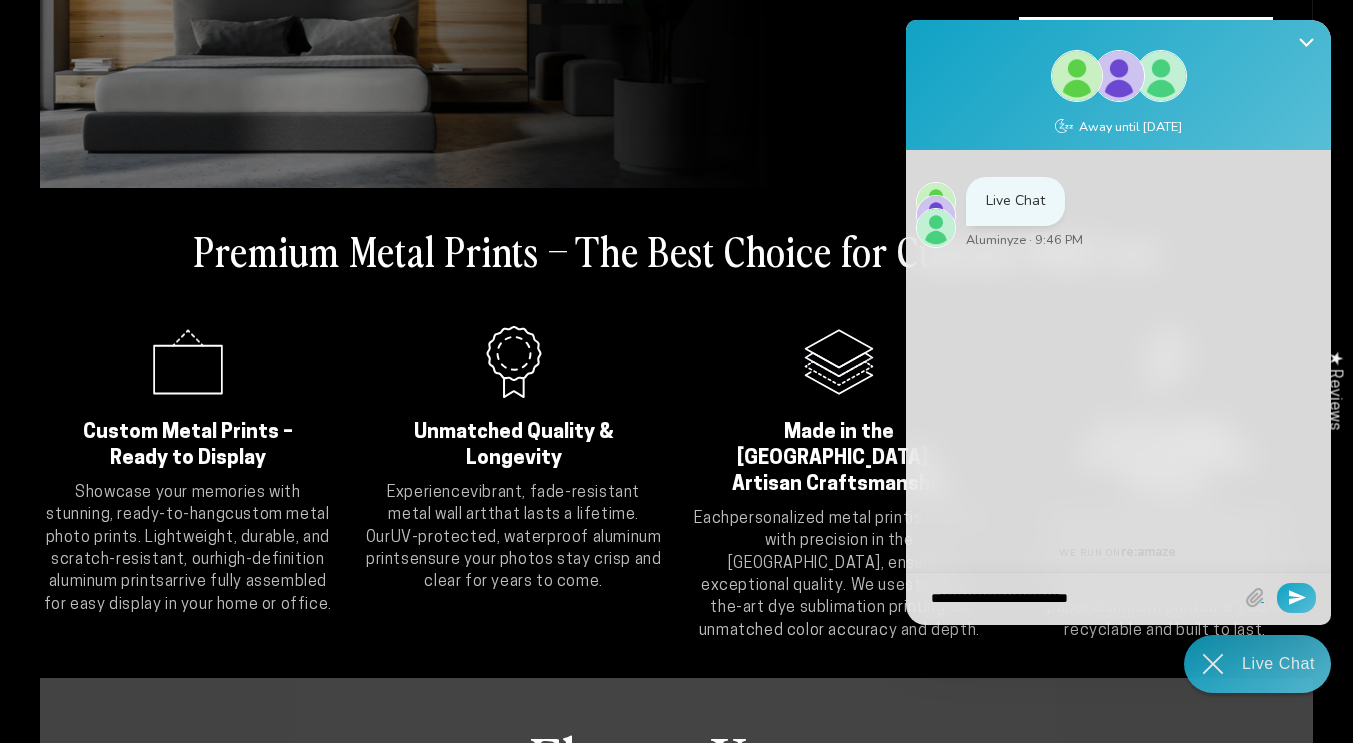 type on "**********" 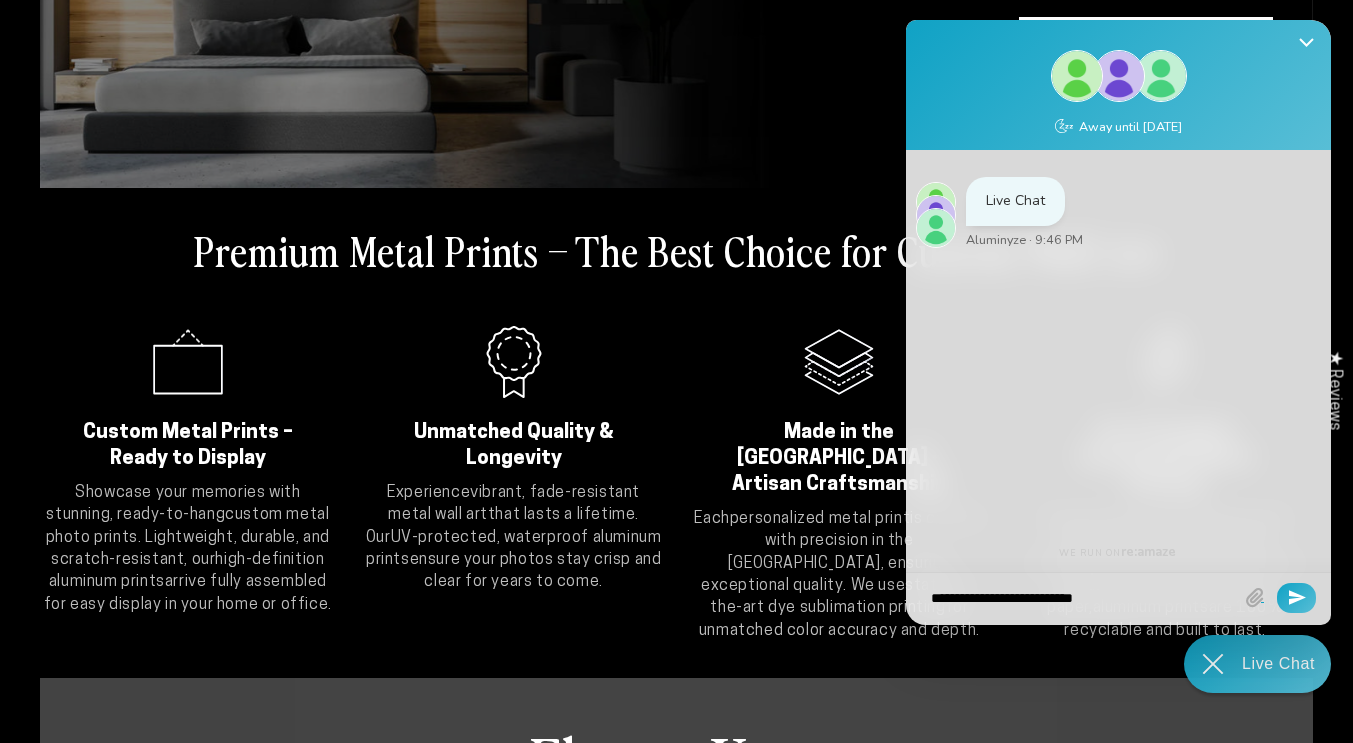 type on "**********" 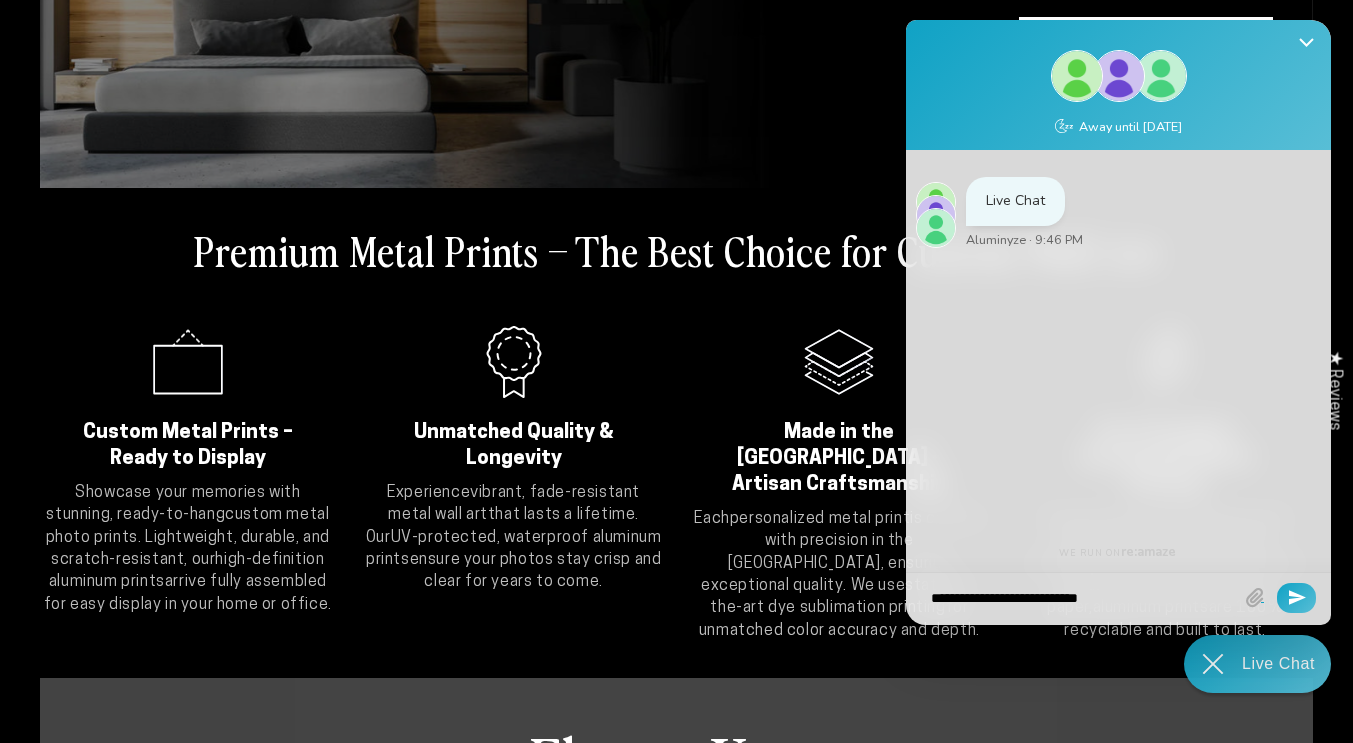 type on "**********" 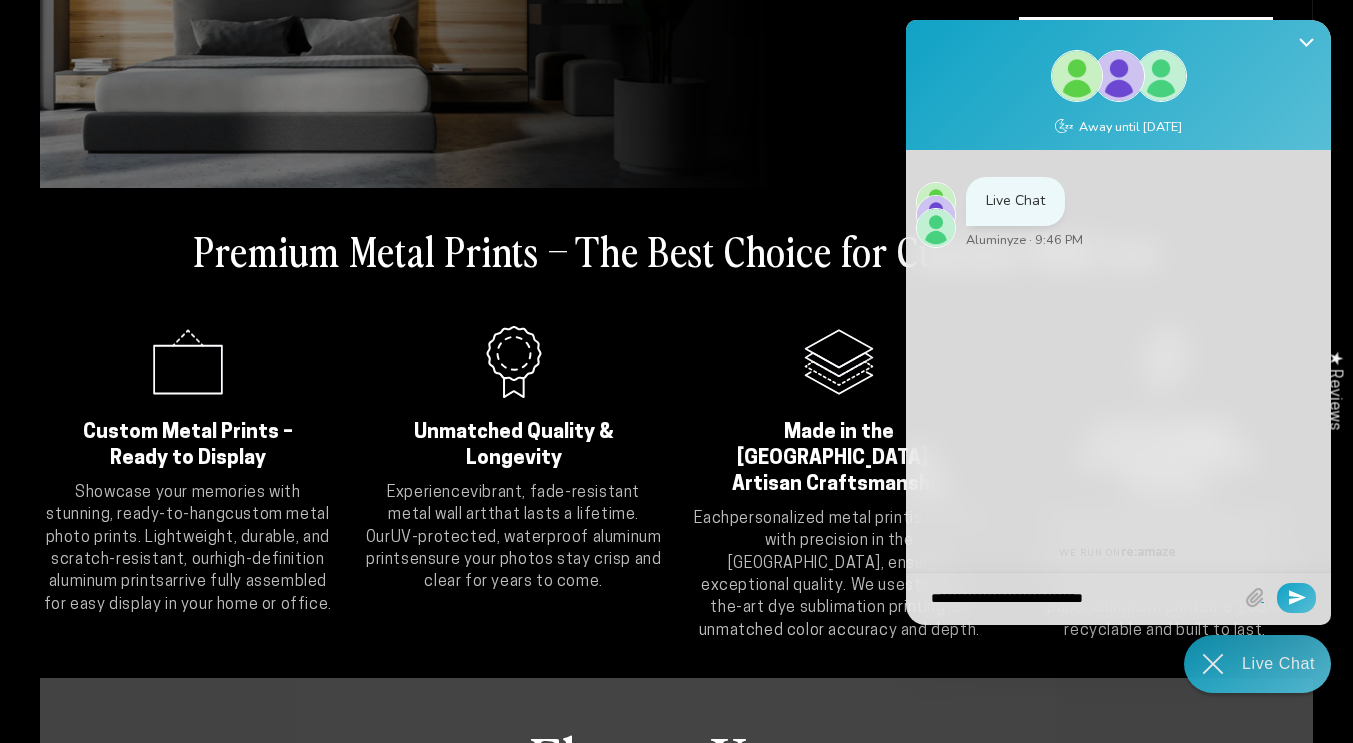 type on "**********" 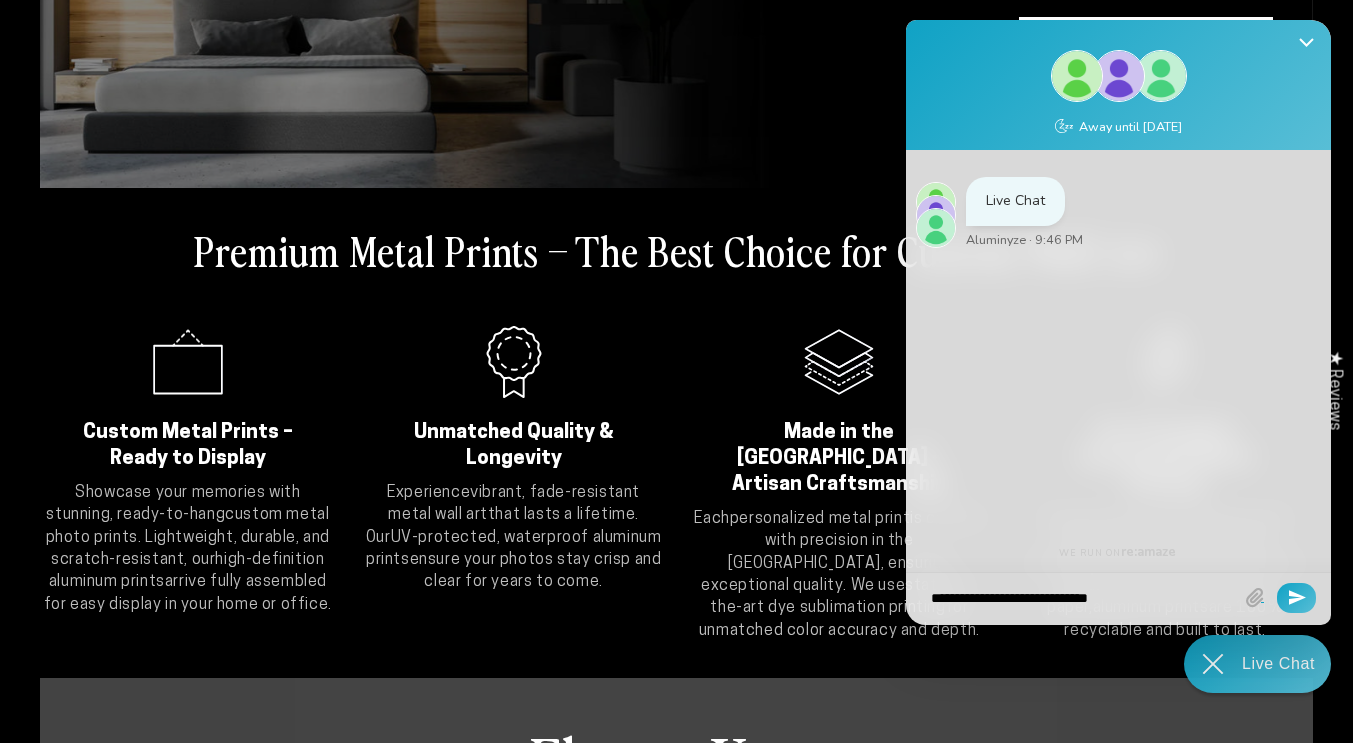 type on "**********" 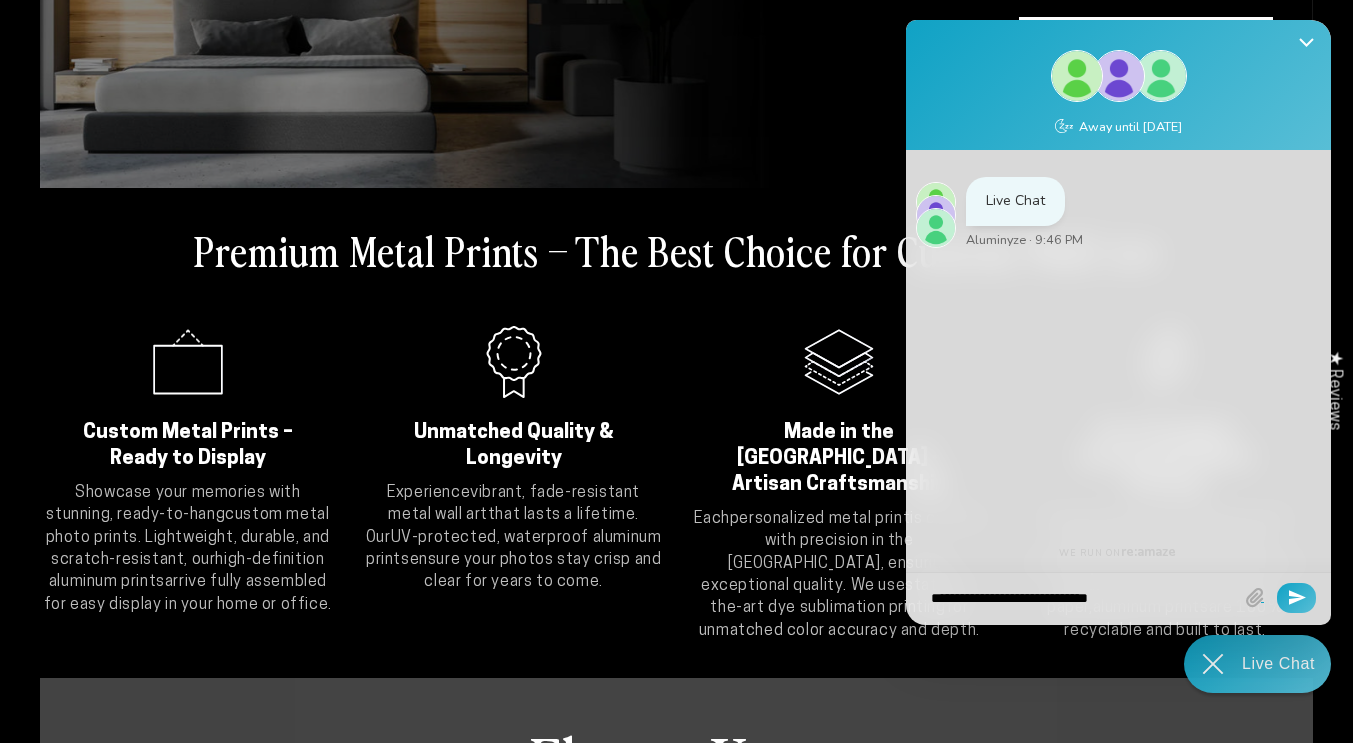 type on "**********" 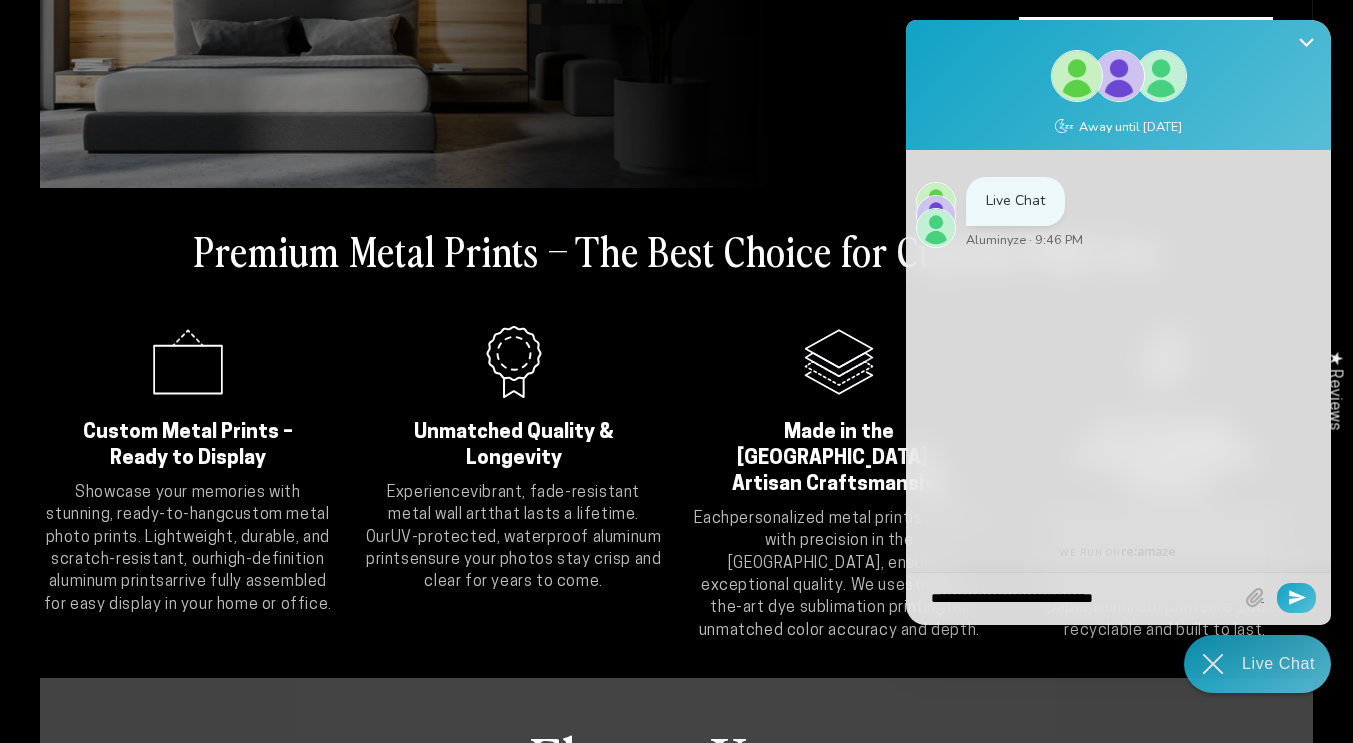 type on "**********" 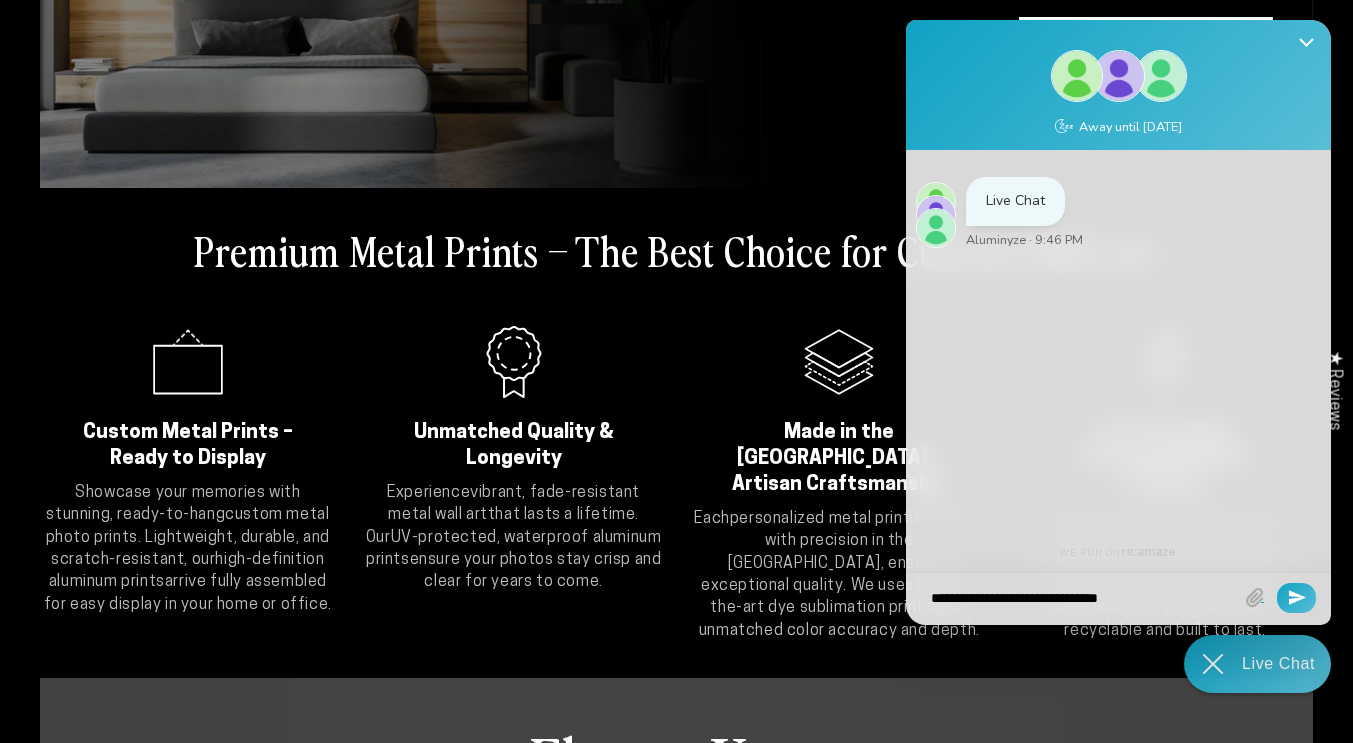 type on "**********" 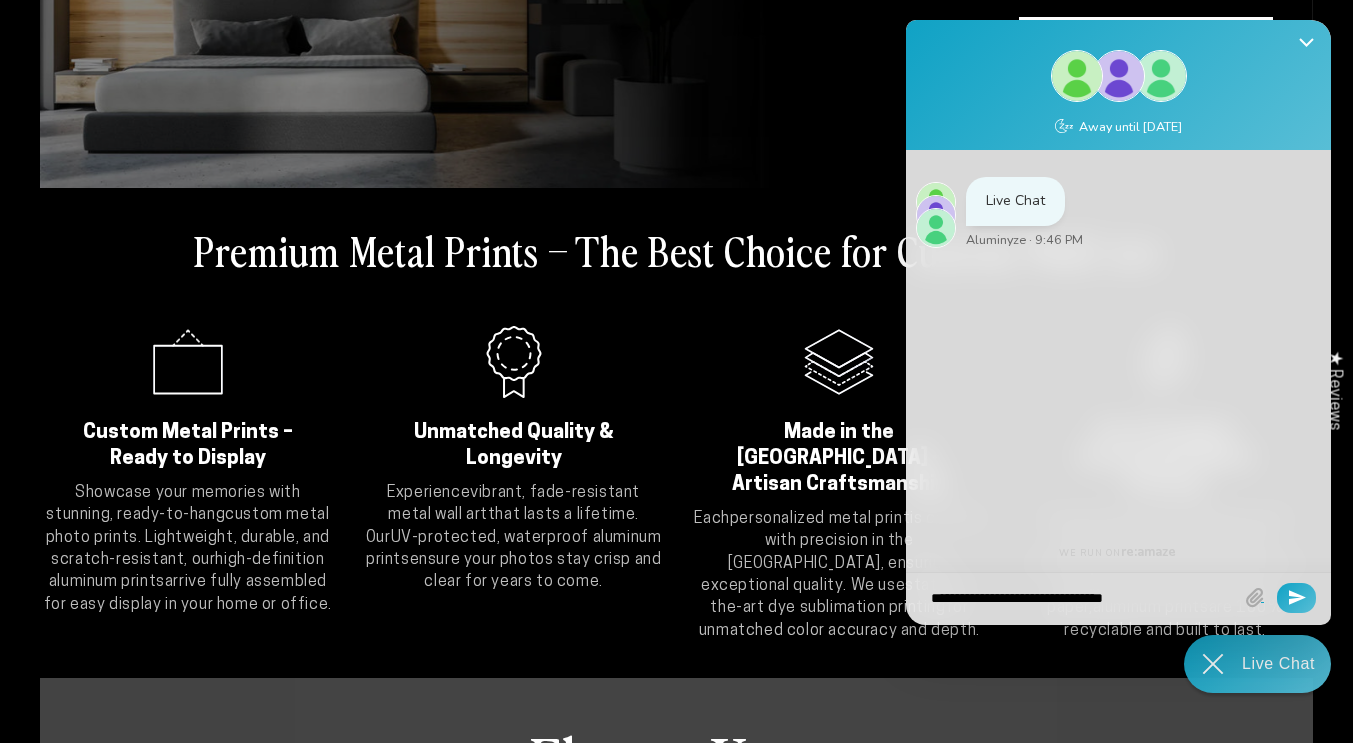 type on "**********" 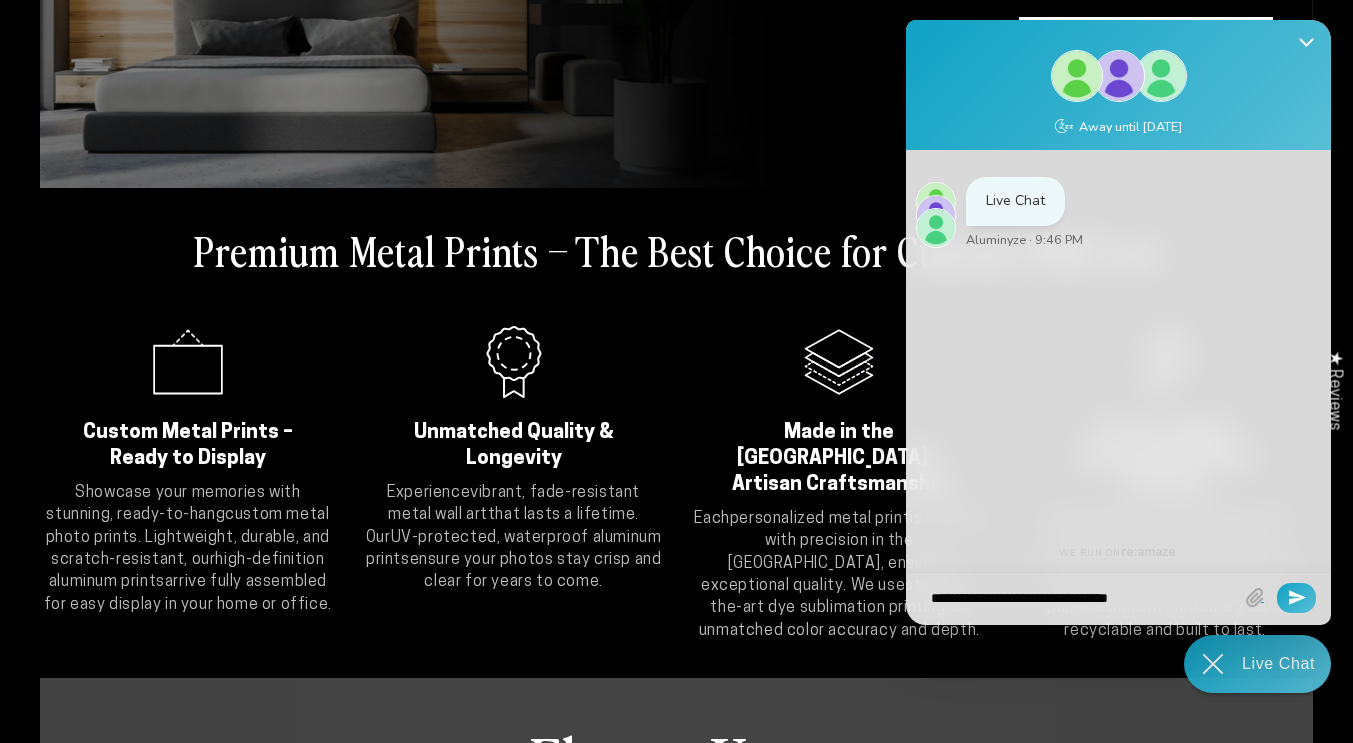 type on "**********" 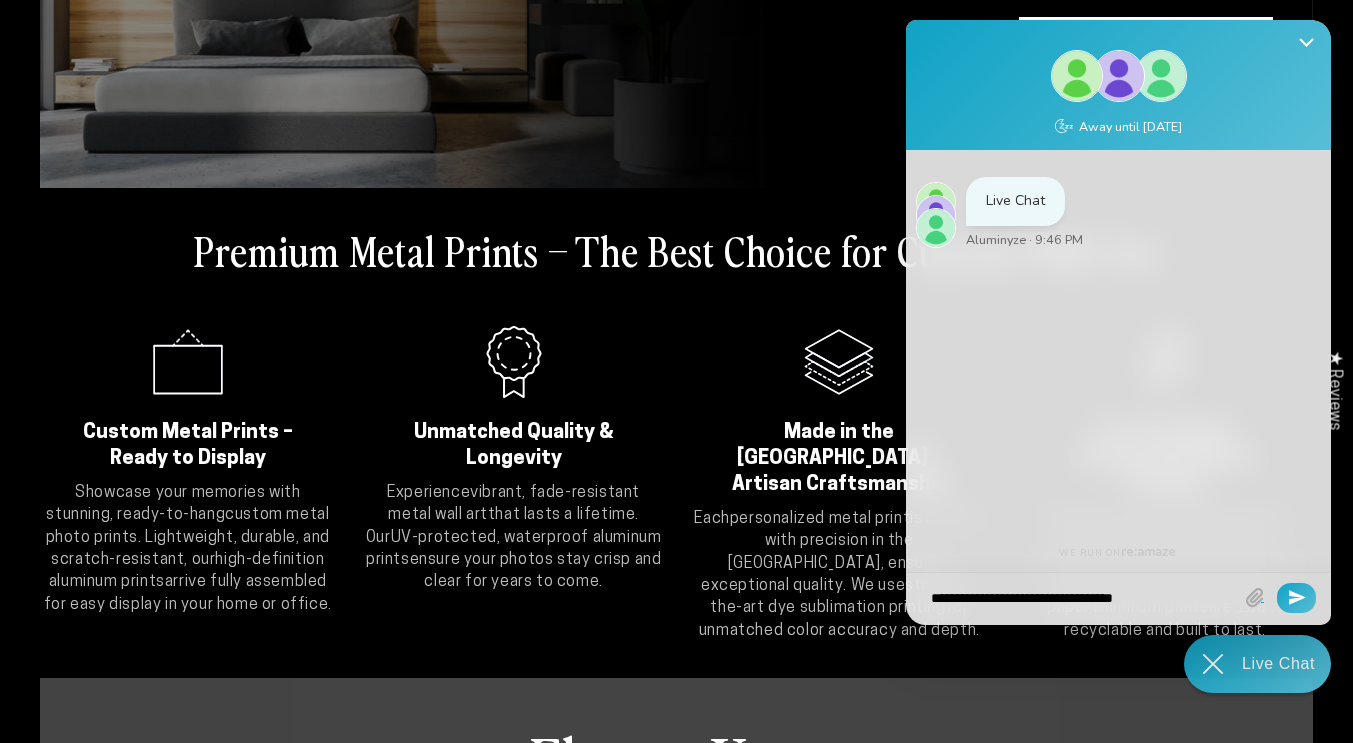 type on "**********" 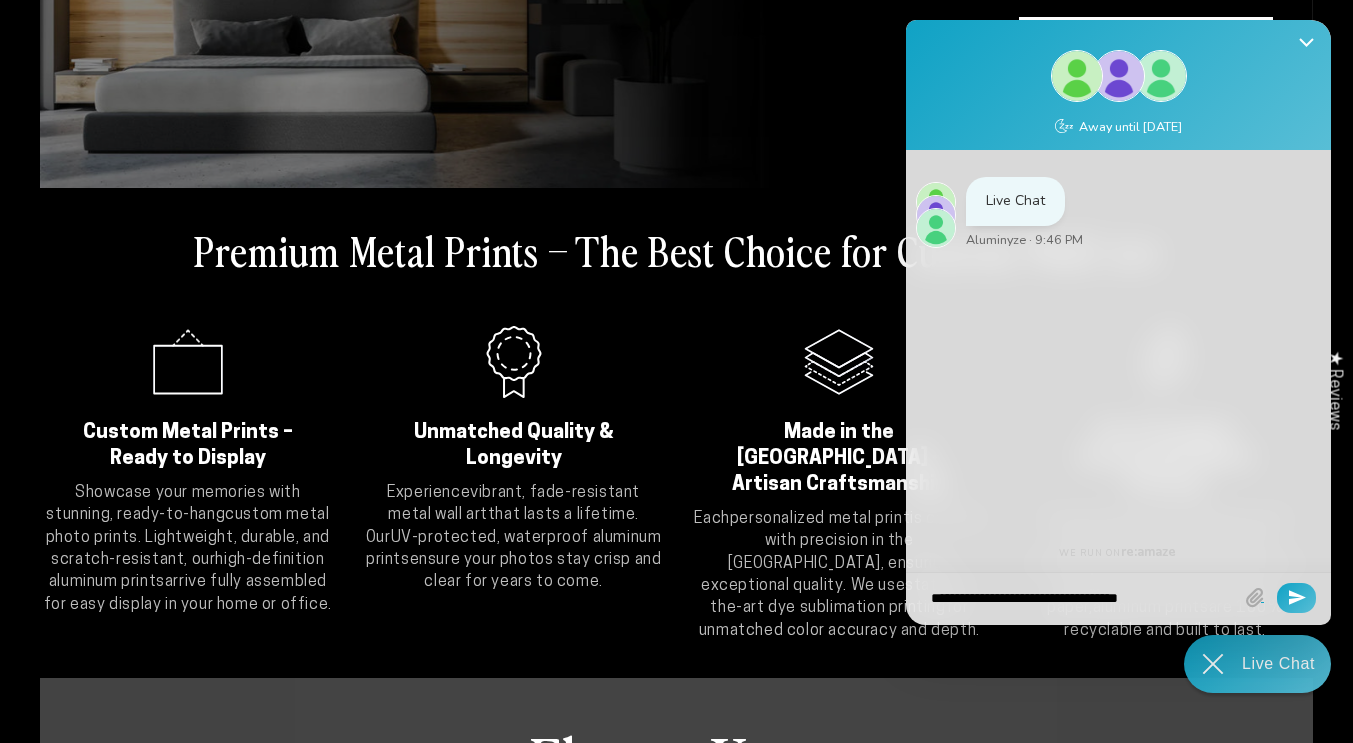 type on "**********" 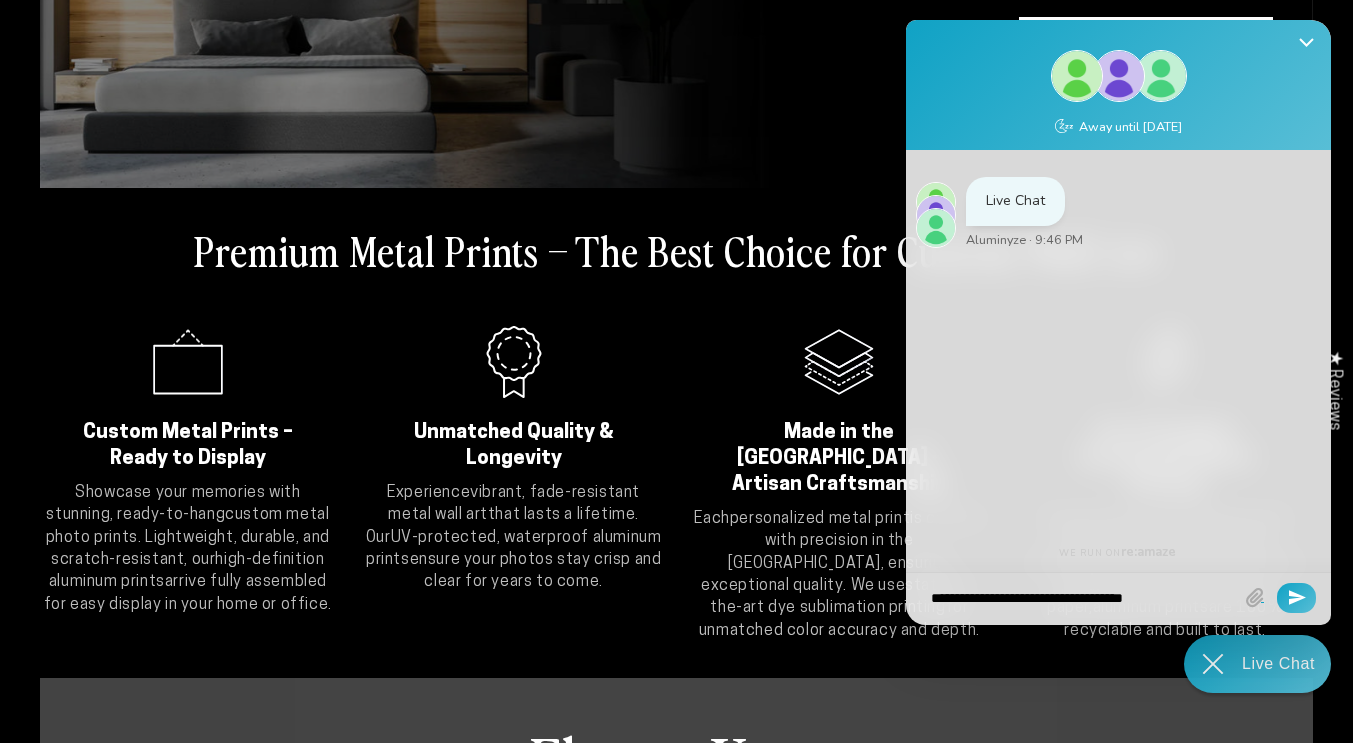 type on "**********" 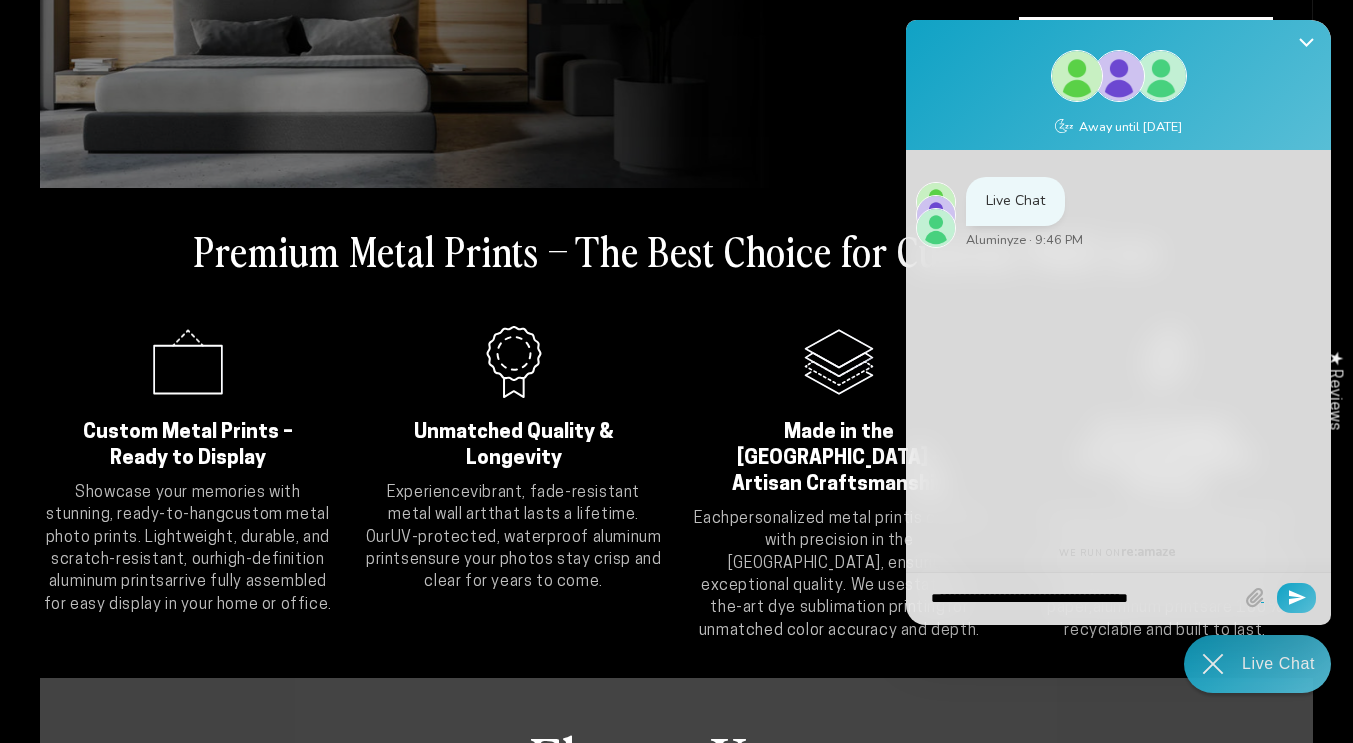 type on "**********" 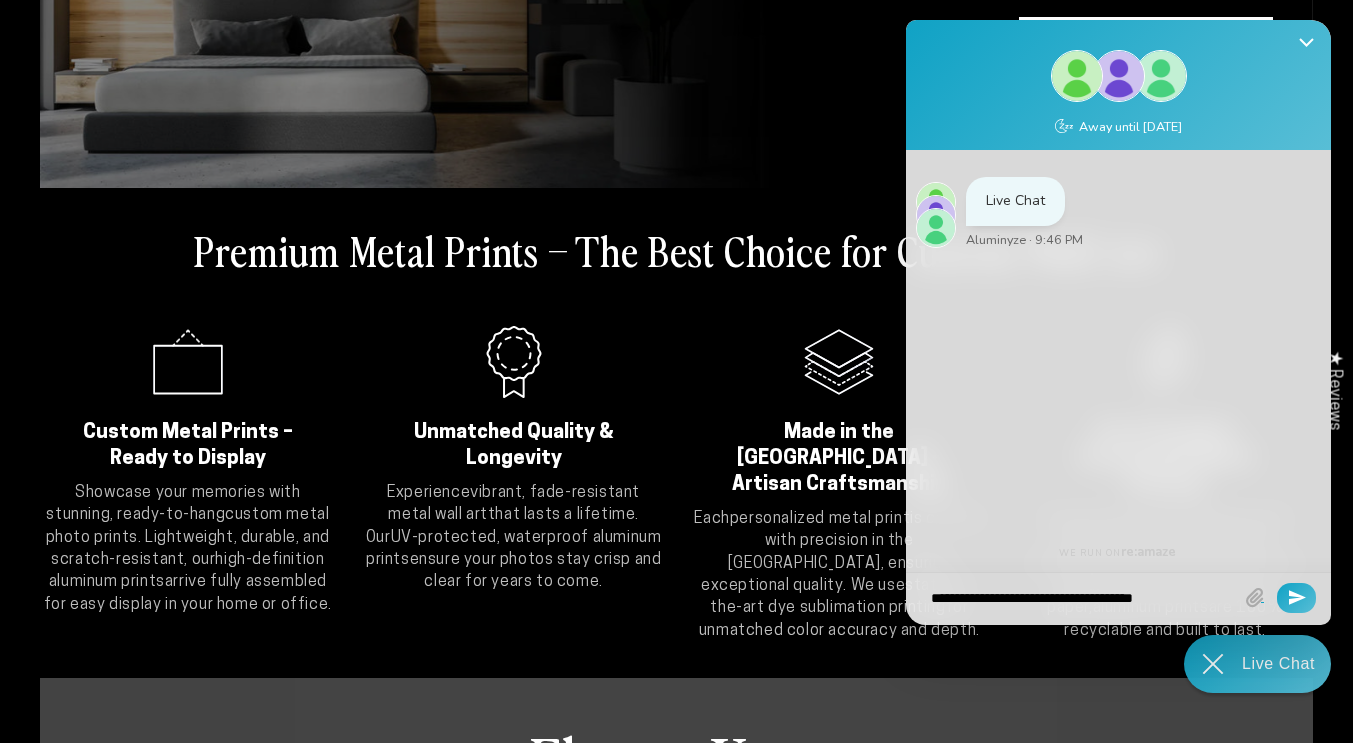 type on "**********" 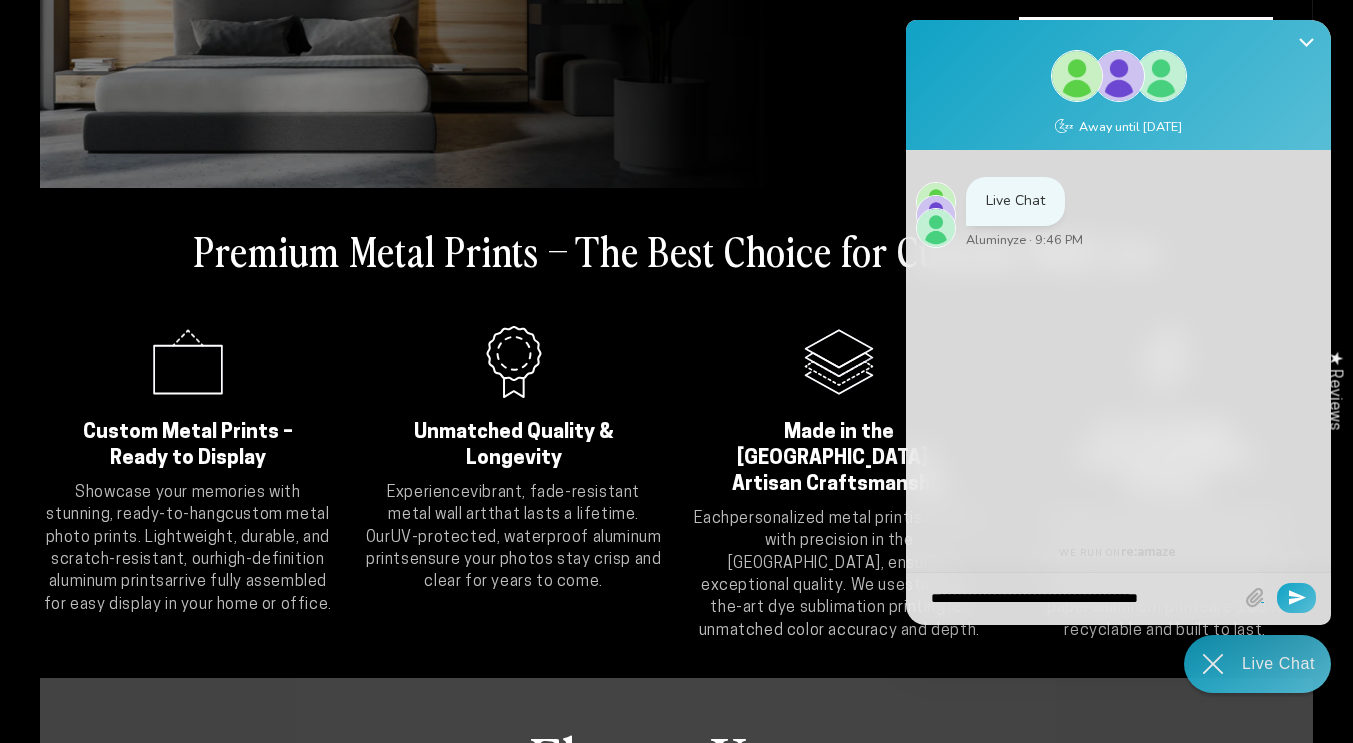 type on "**********" 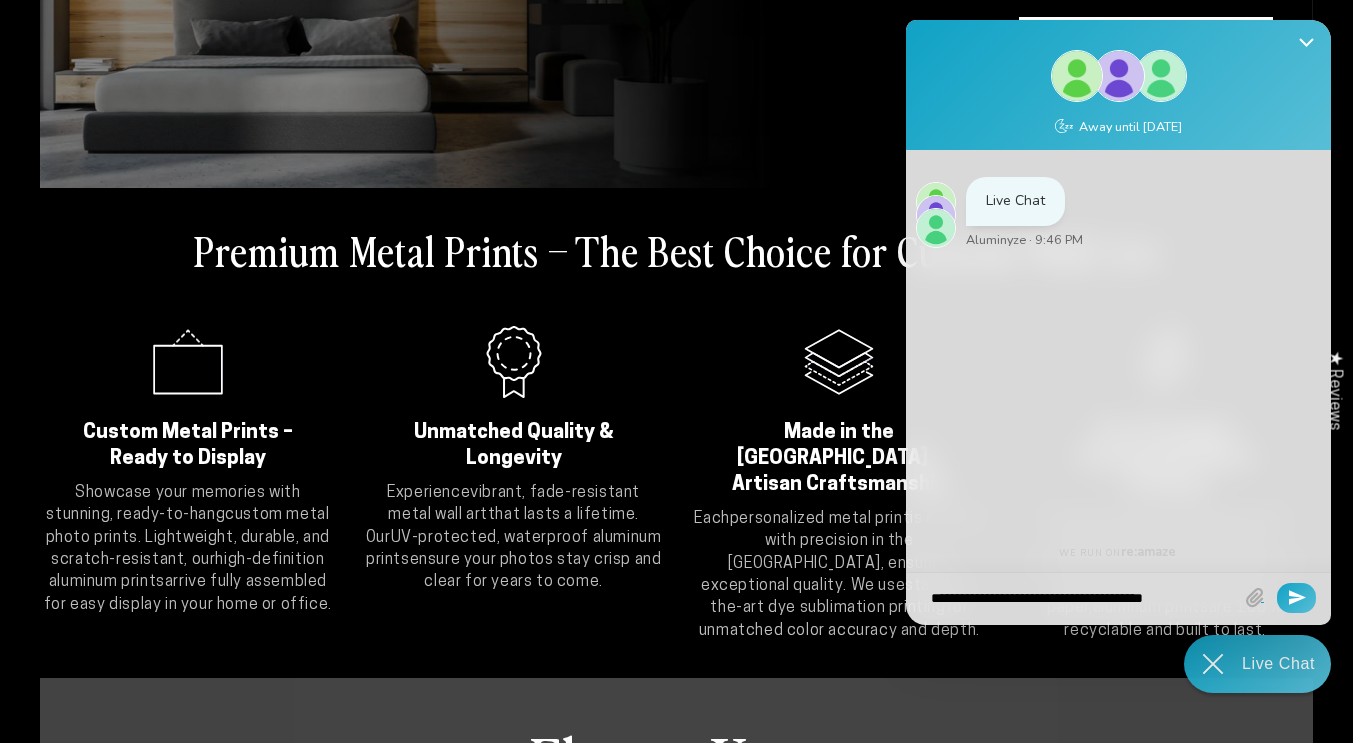 type on "**********" 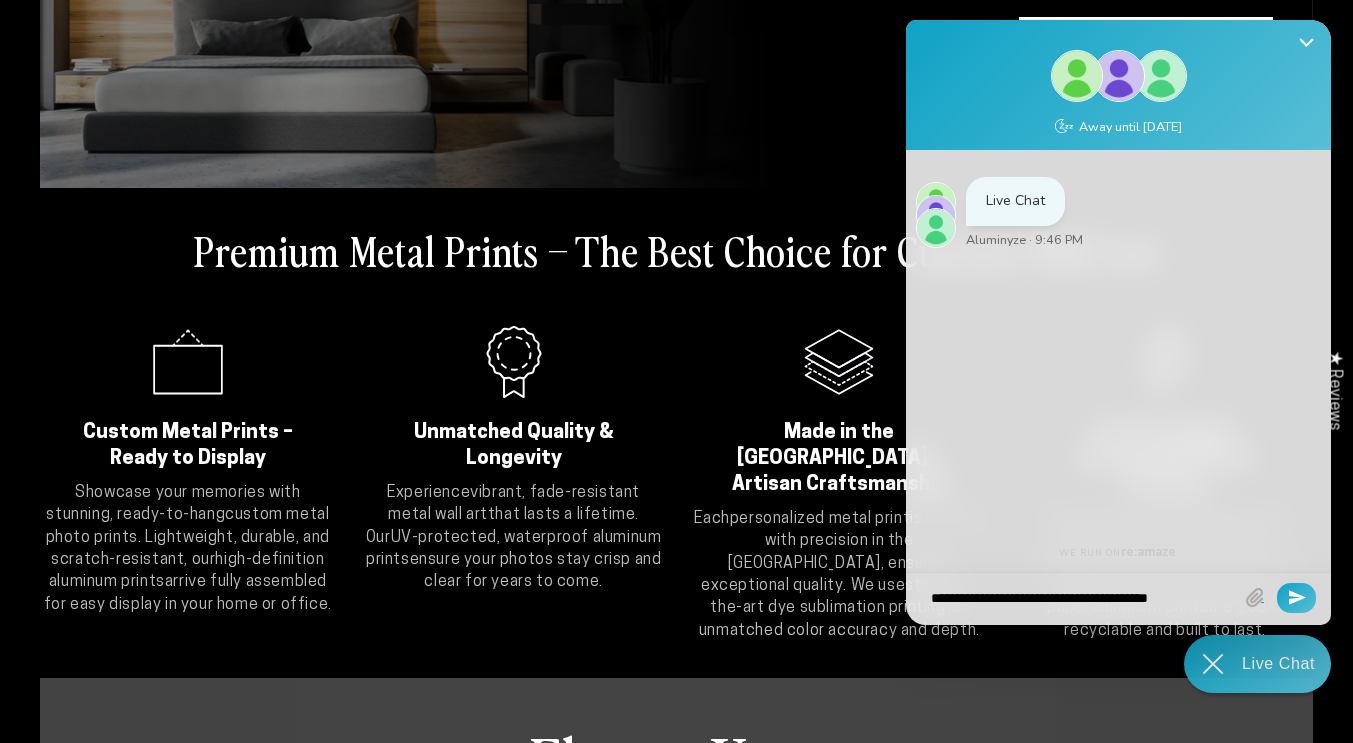 type on "**********" 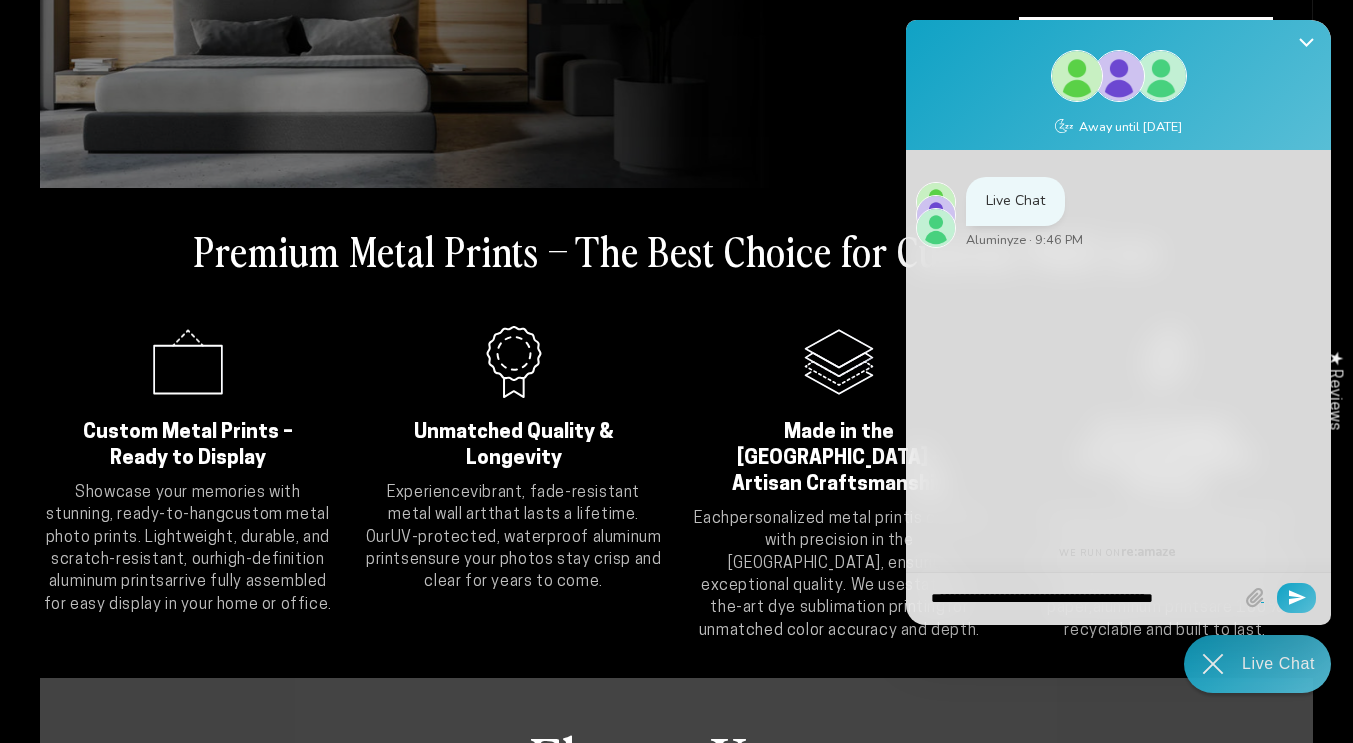 type on "**********" 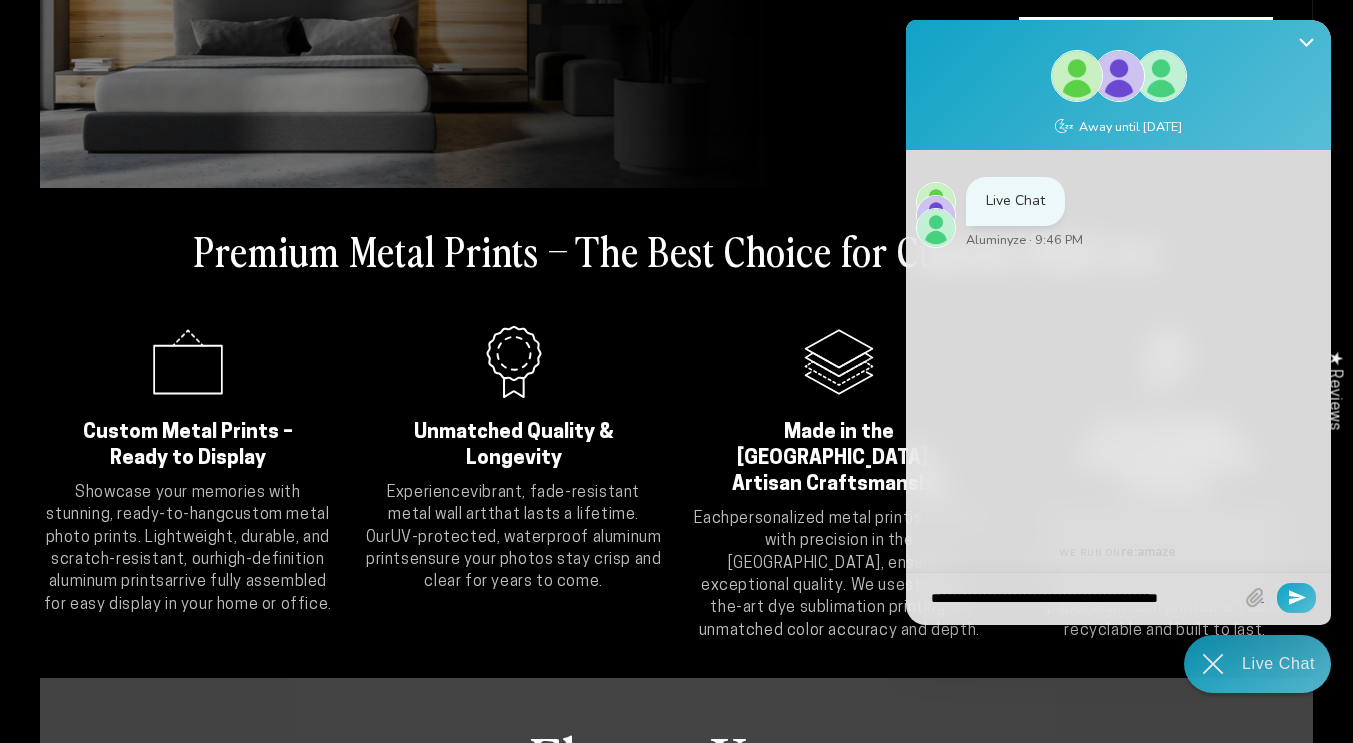 type on "**********" 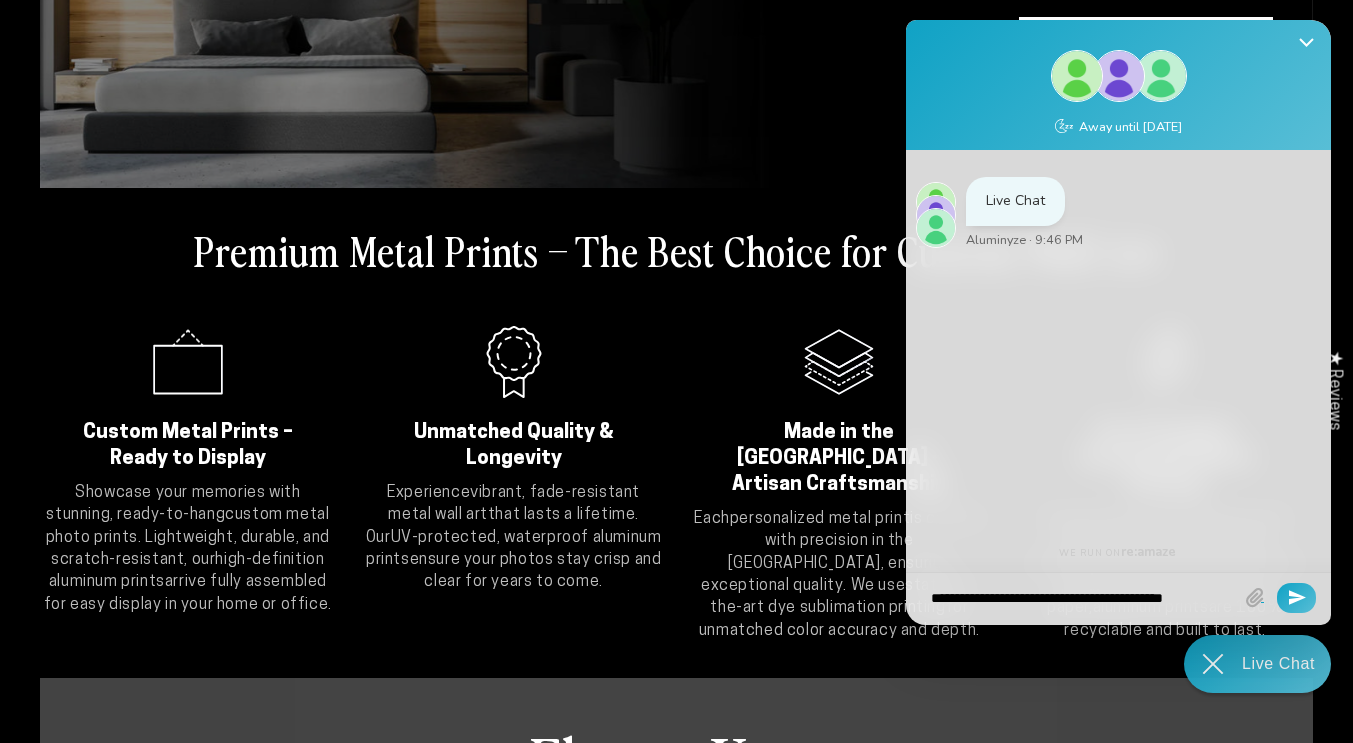 type on "**********" 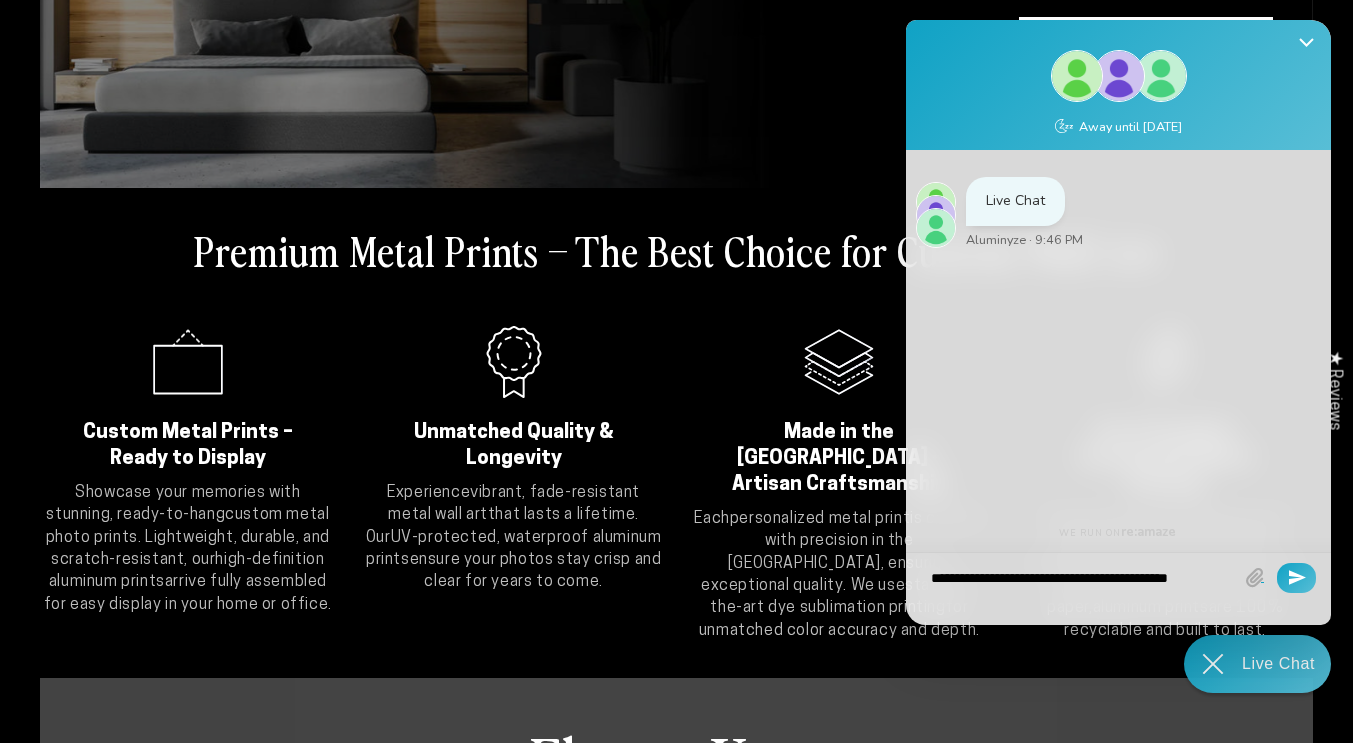 type on "**********" 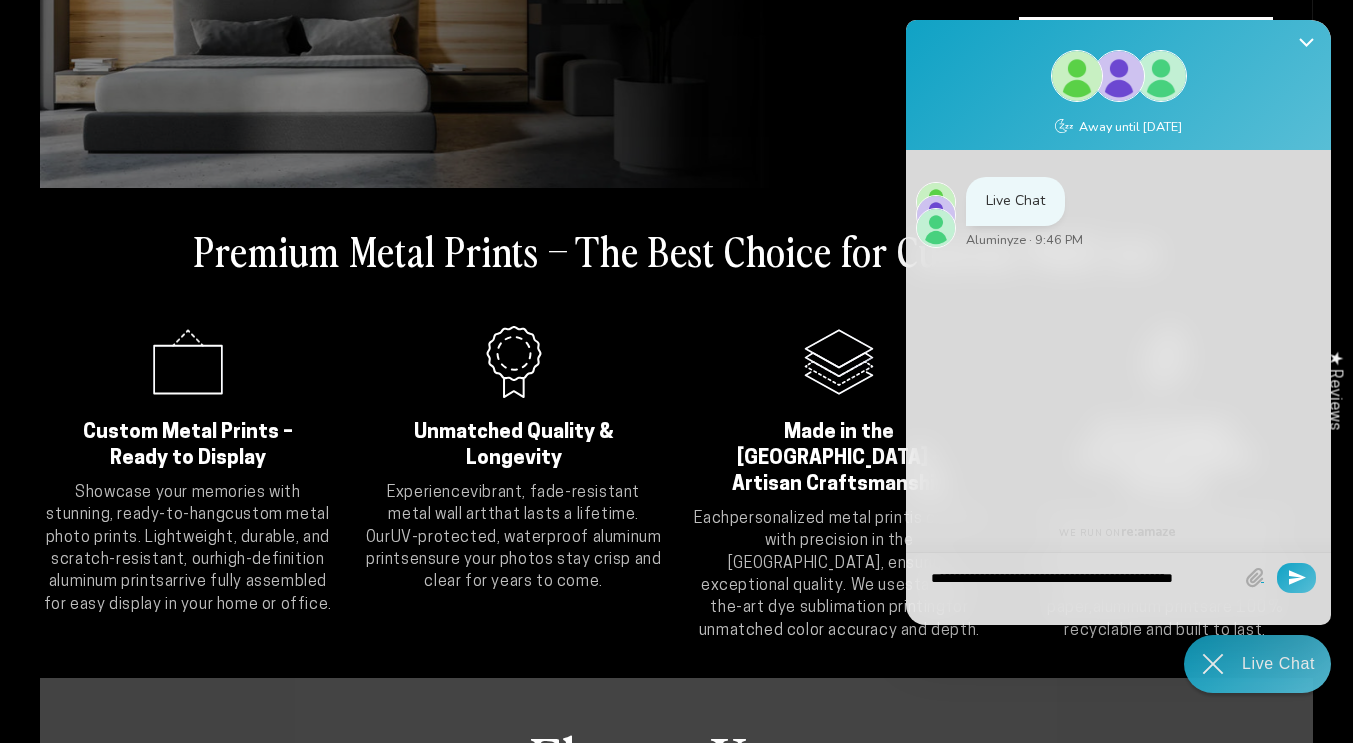type on "**********" 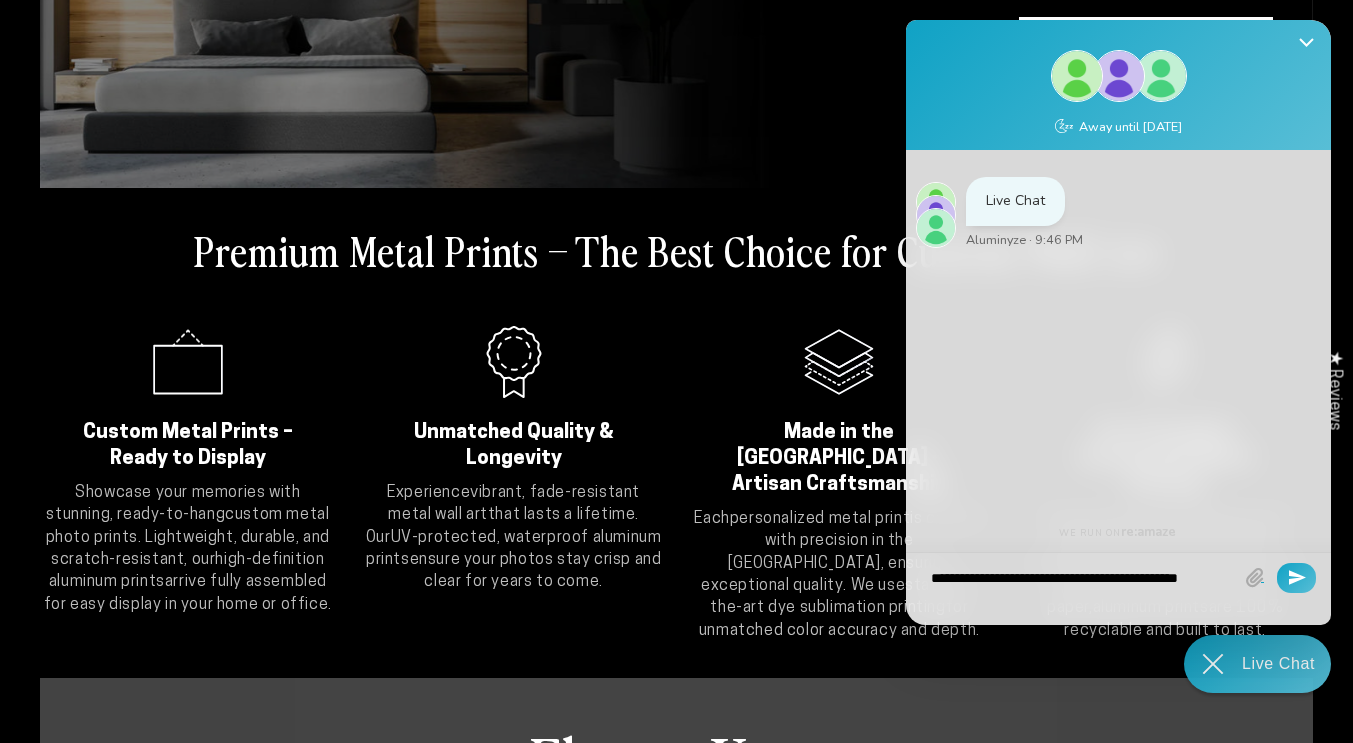 type on "**********" 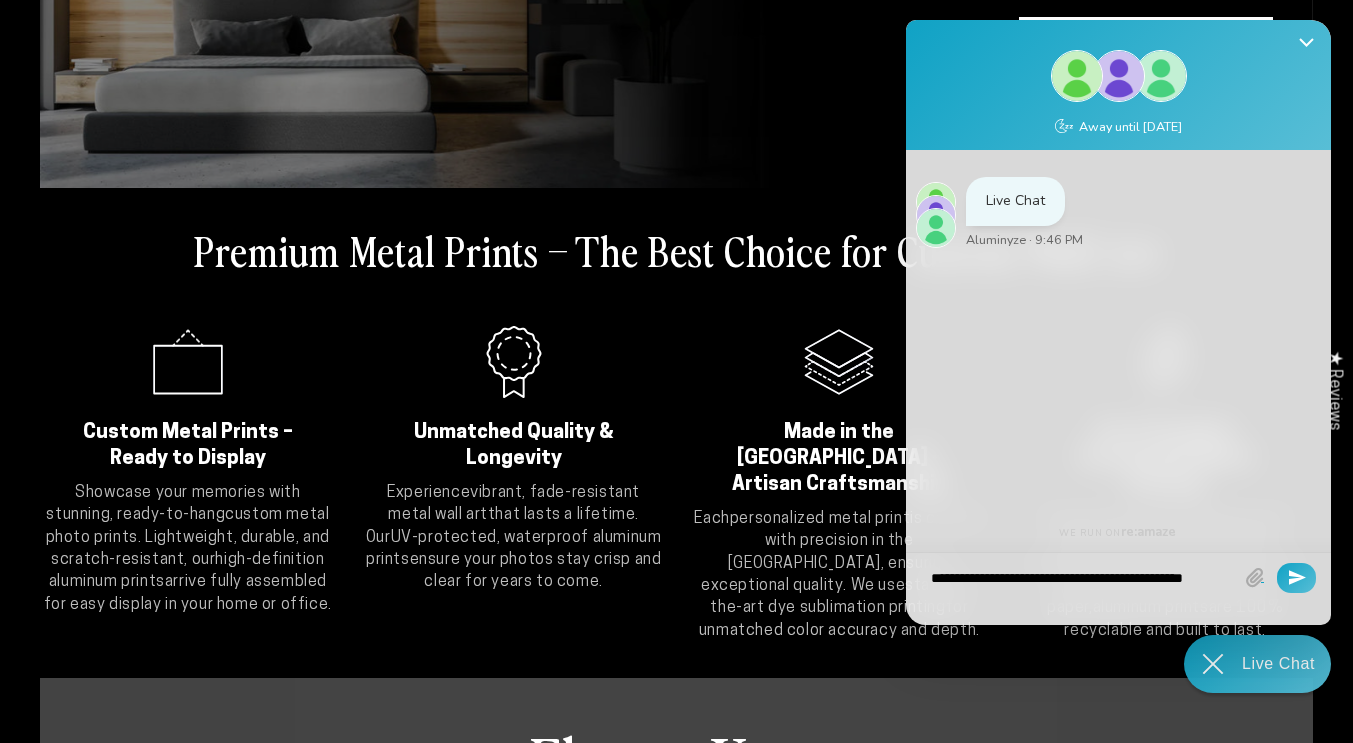 type on "**********" 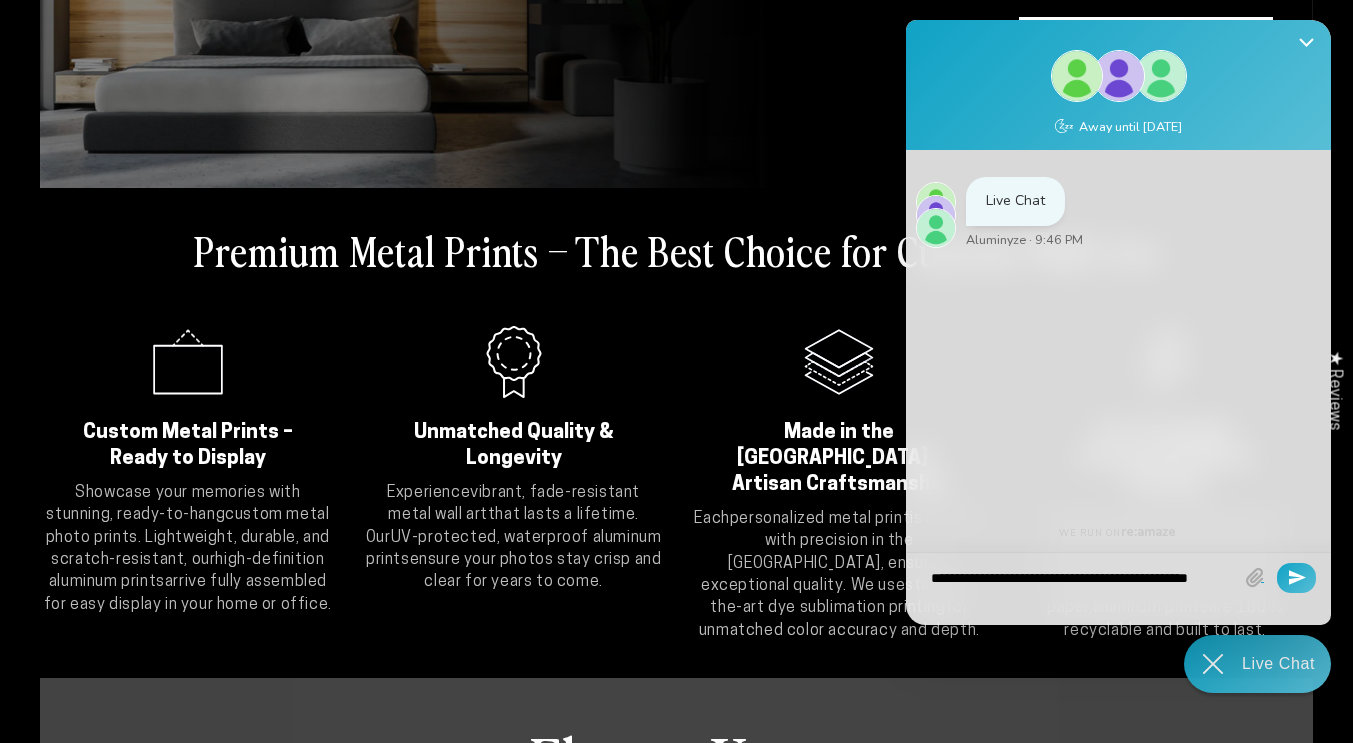 type on "**********" 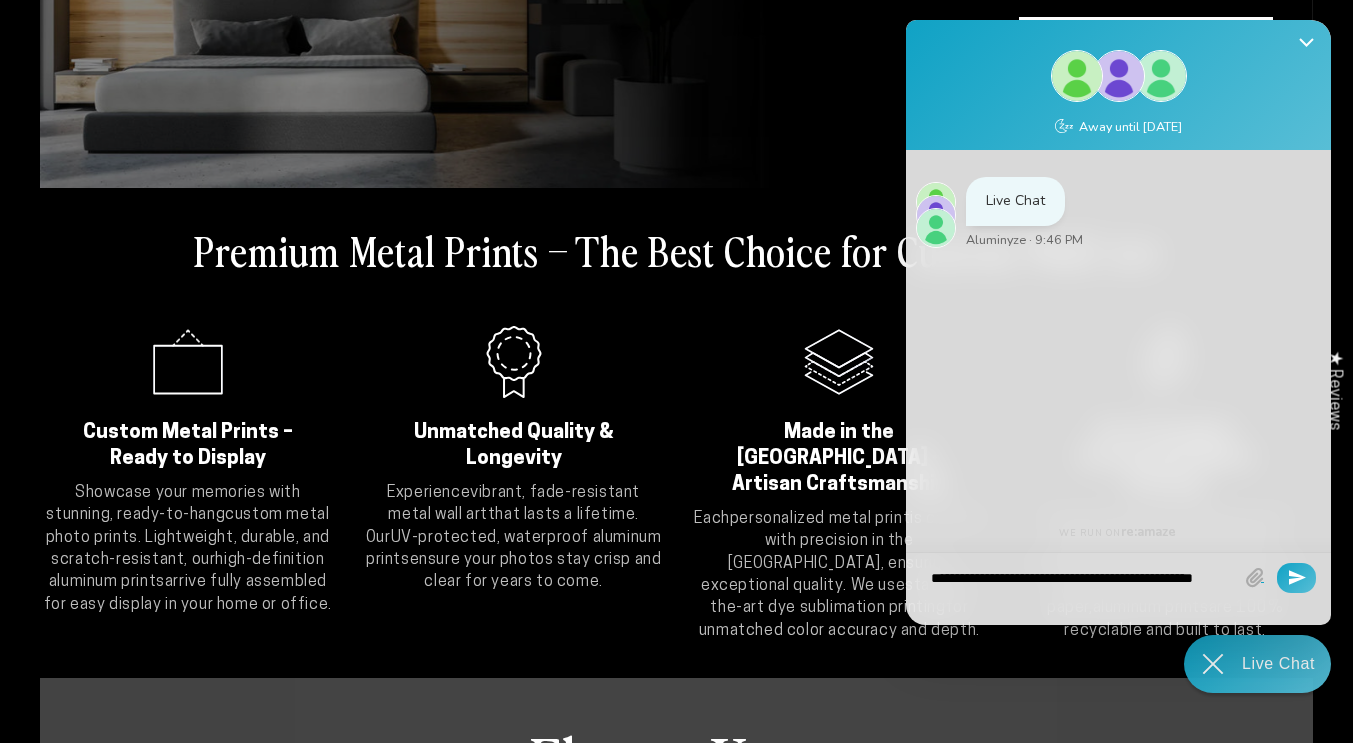 type on "**********" 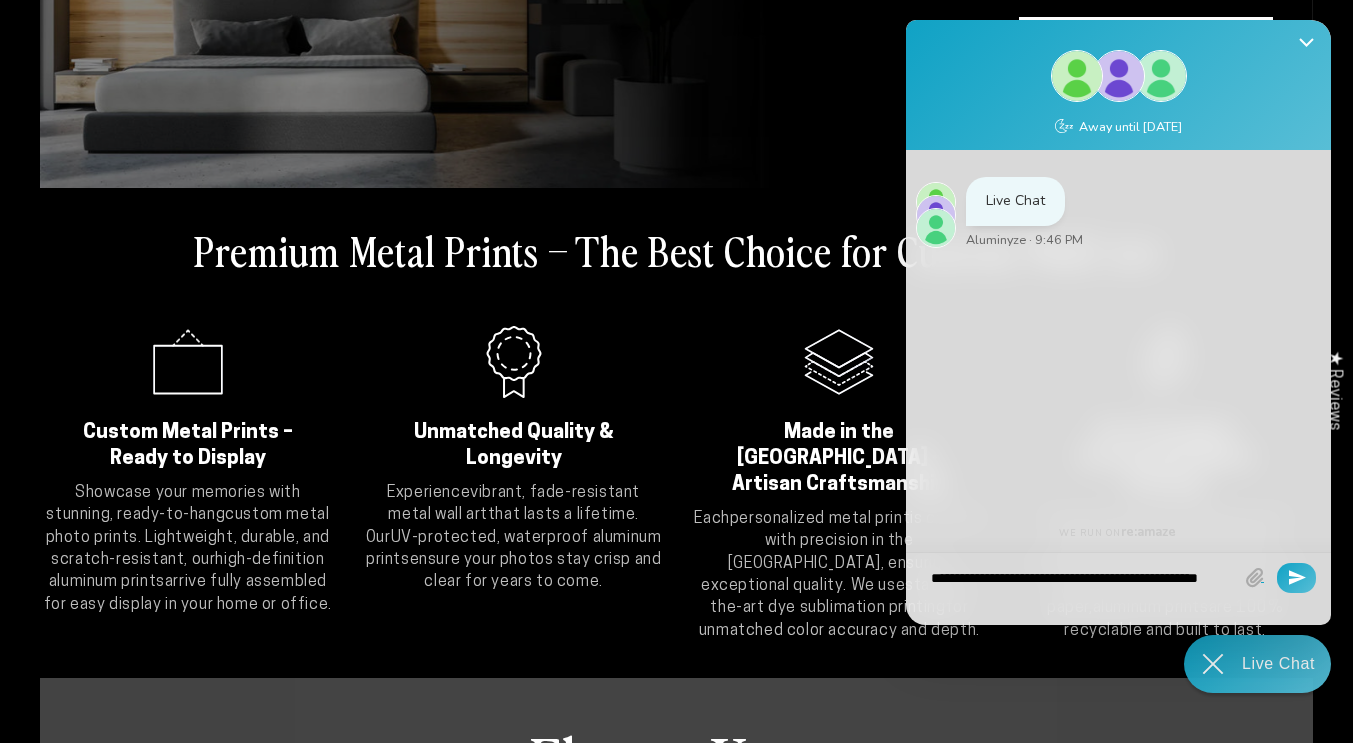 type on "**********" 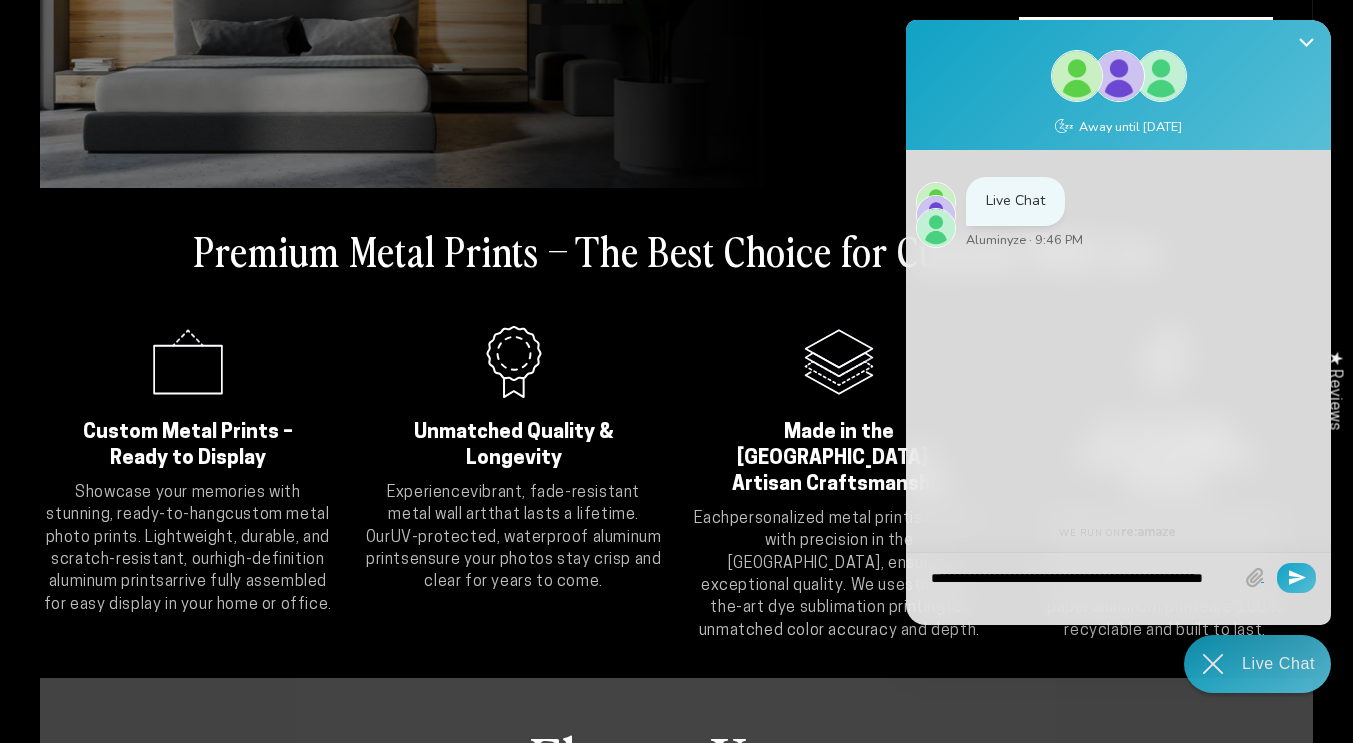type on "**********" 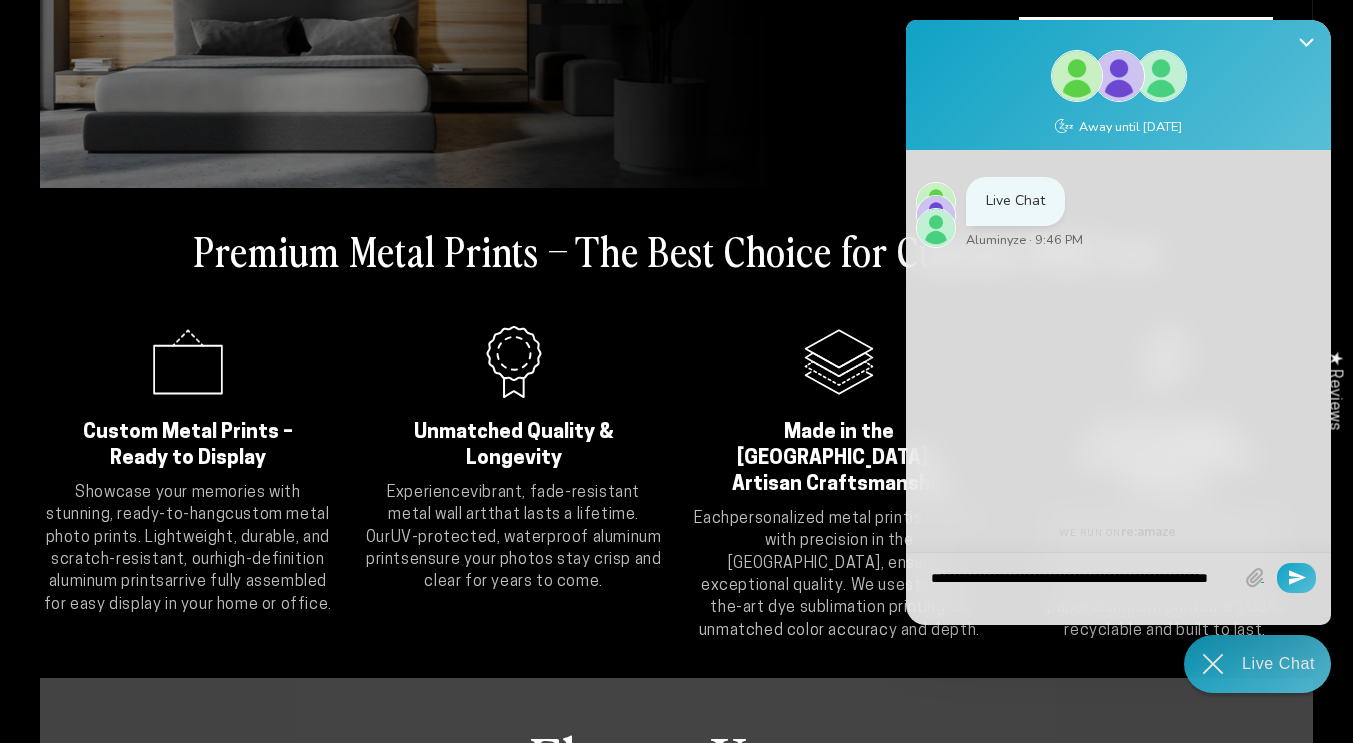 type on "**********" 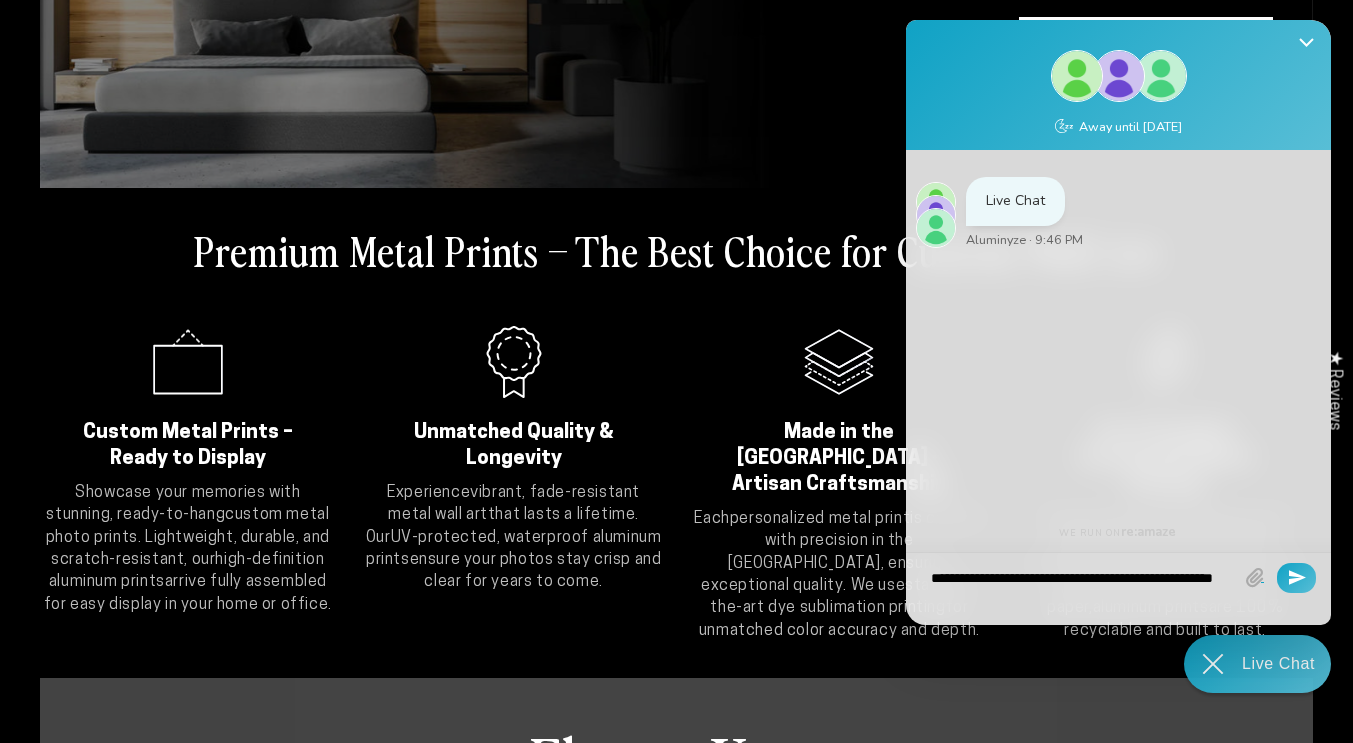 type on "**********" 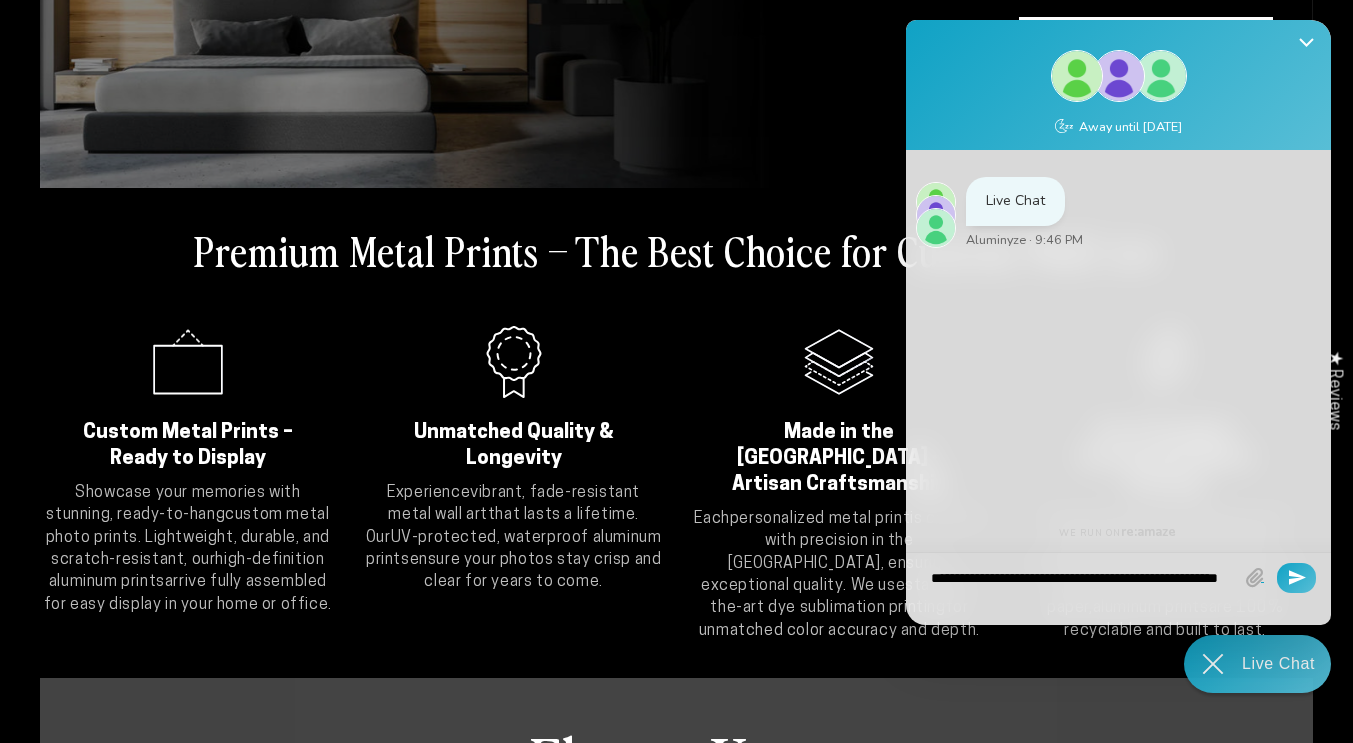 type on "**********" 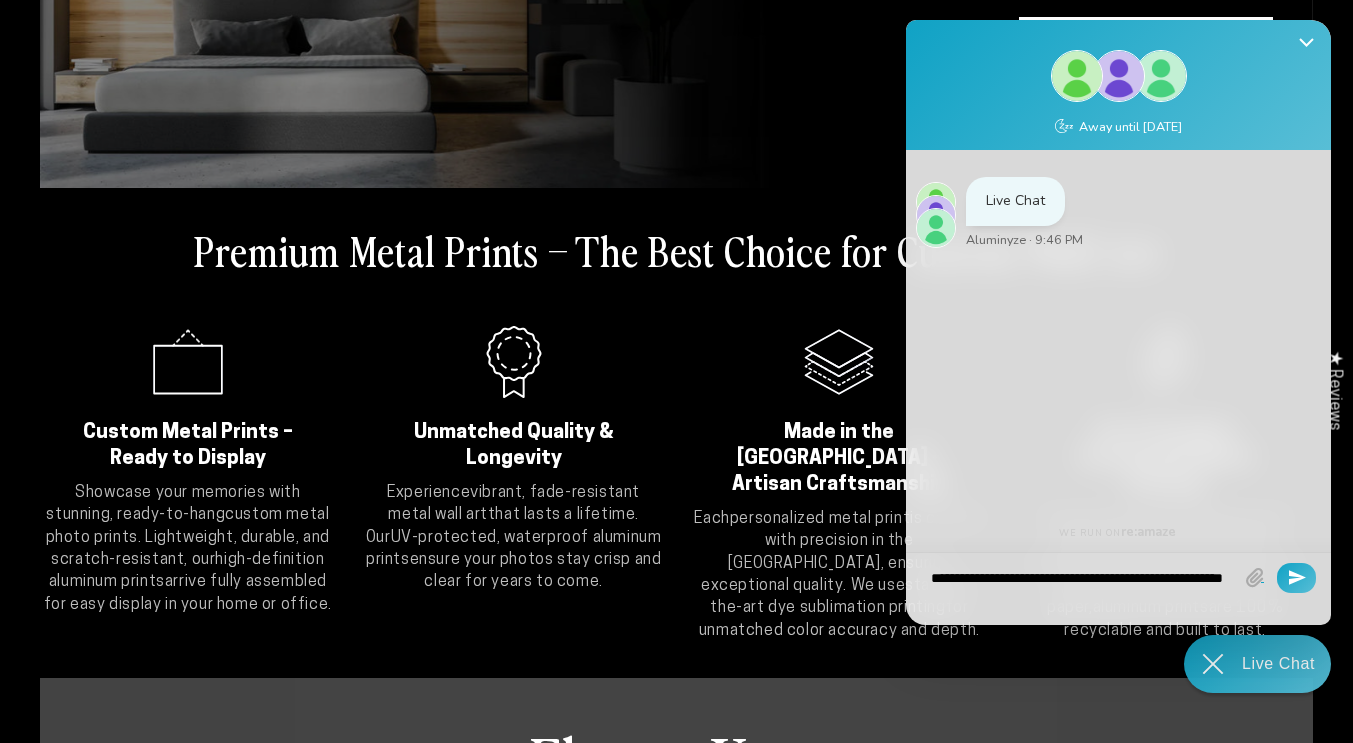 type on "**********" 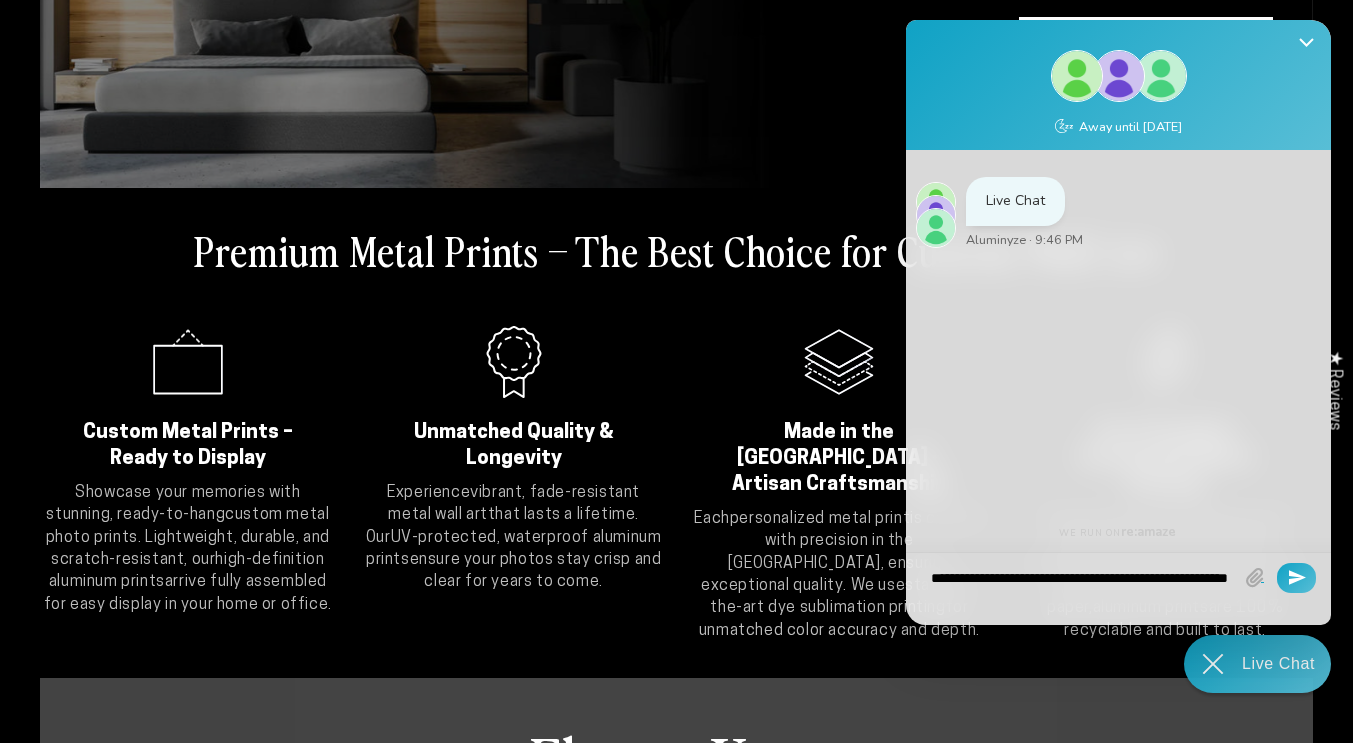 type on "**********" 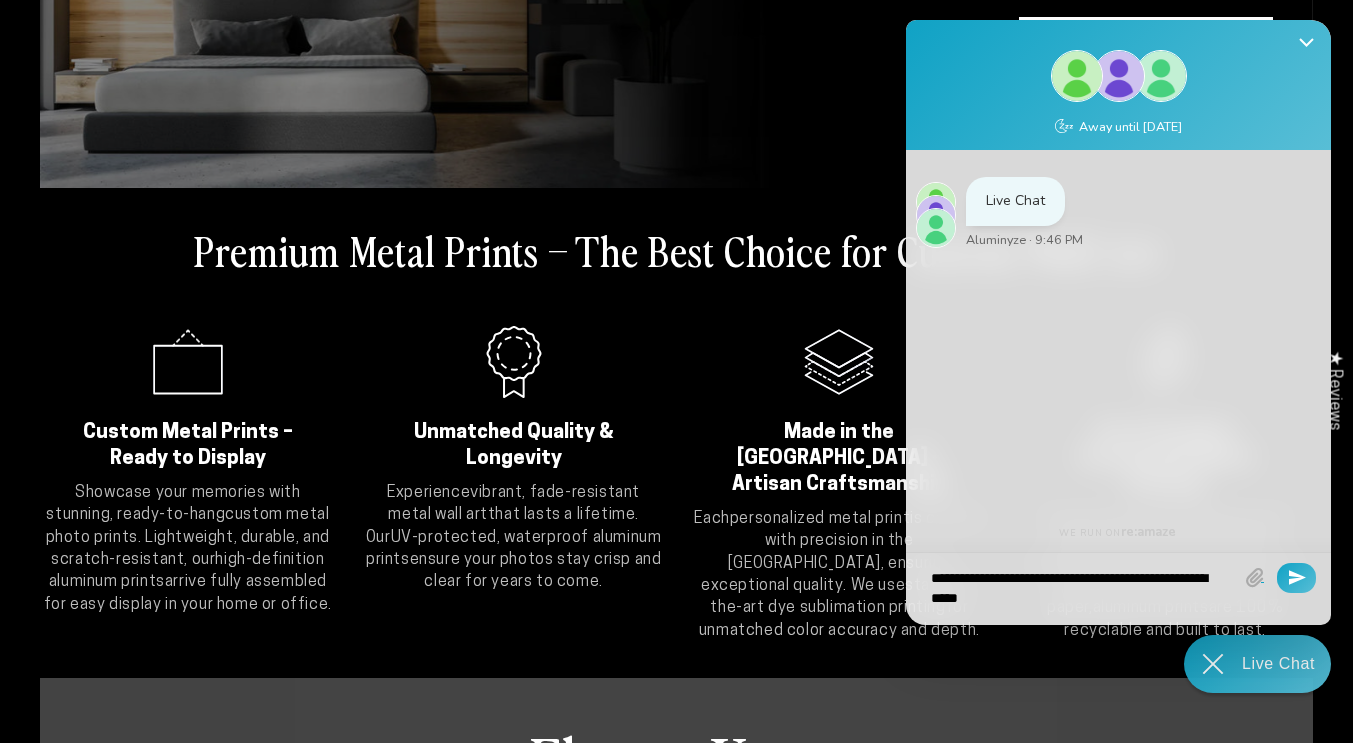 type on "**********" 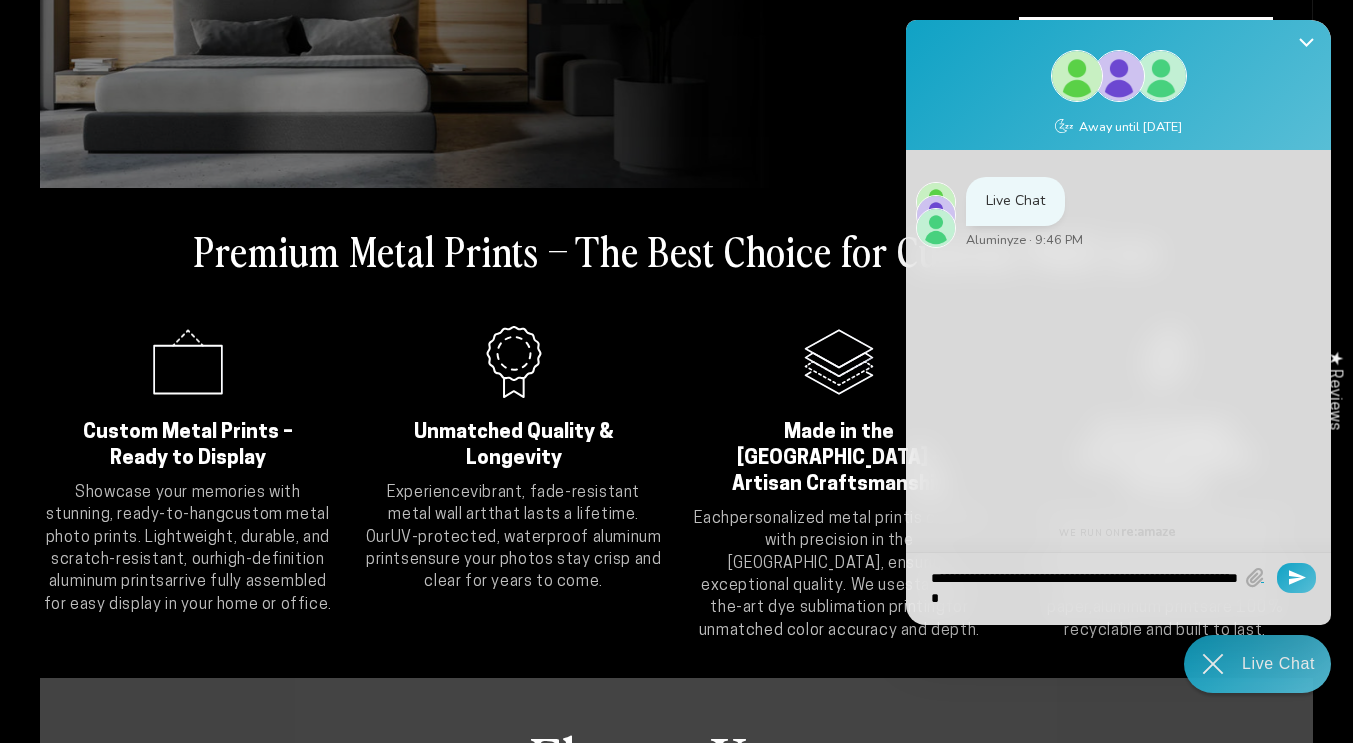 type on "**********" 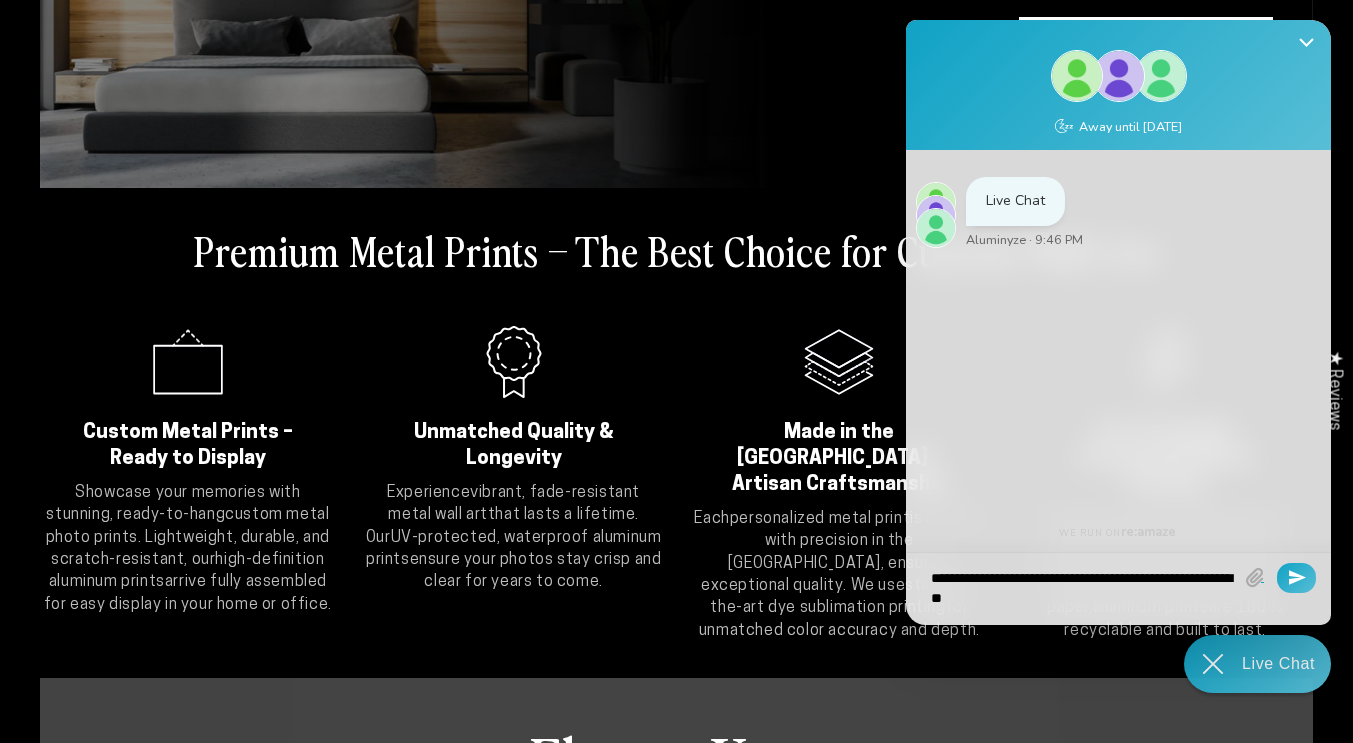 type on "**********" 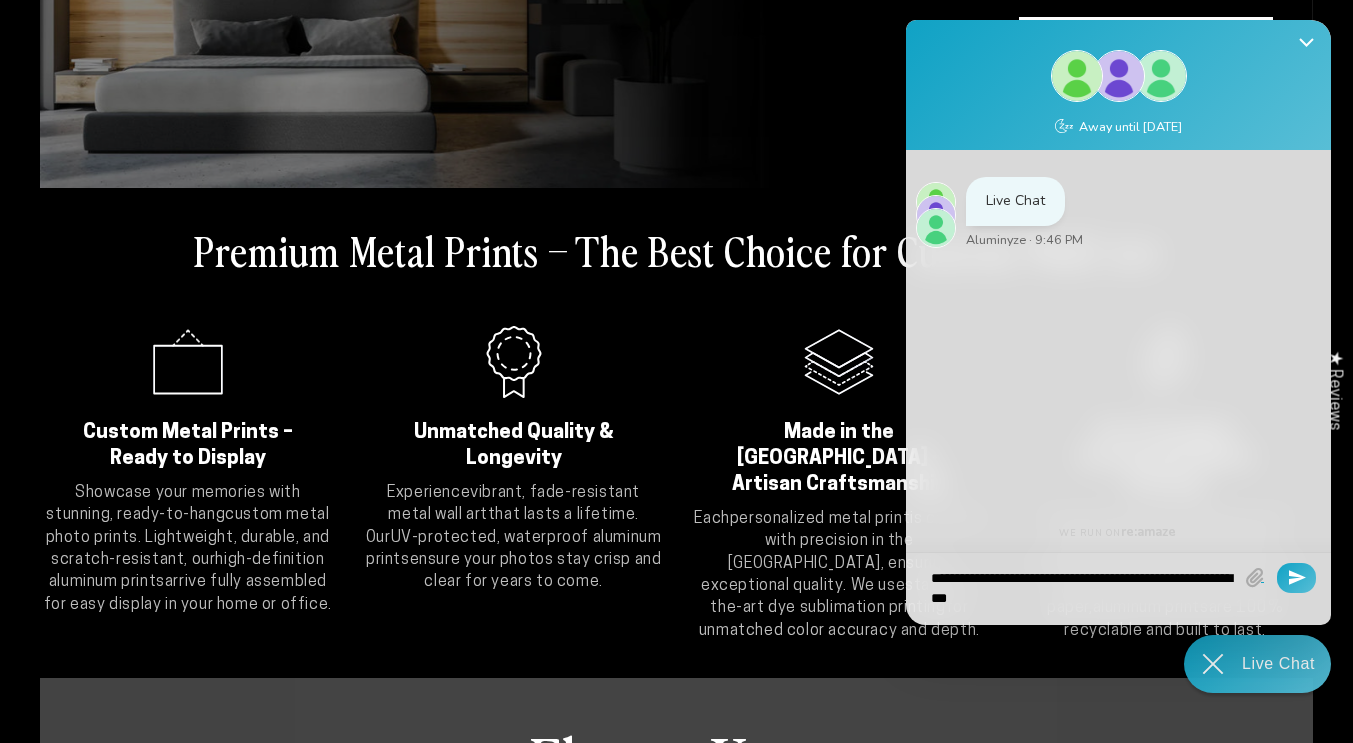 type on "**********" 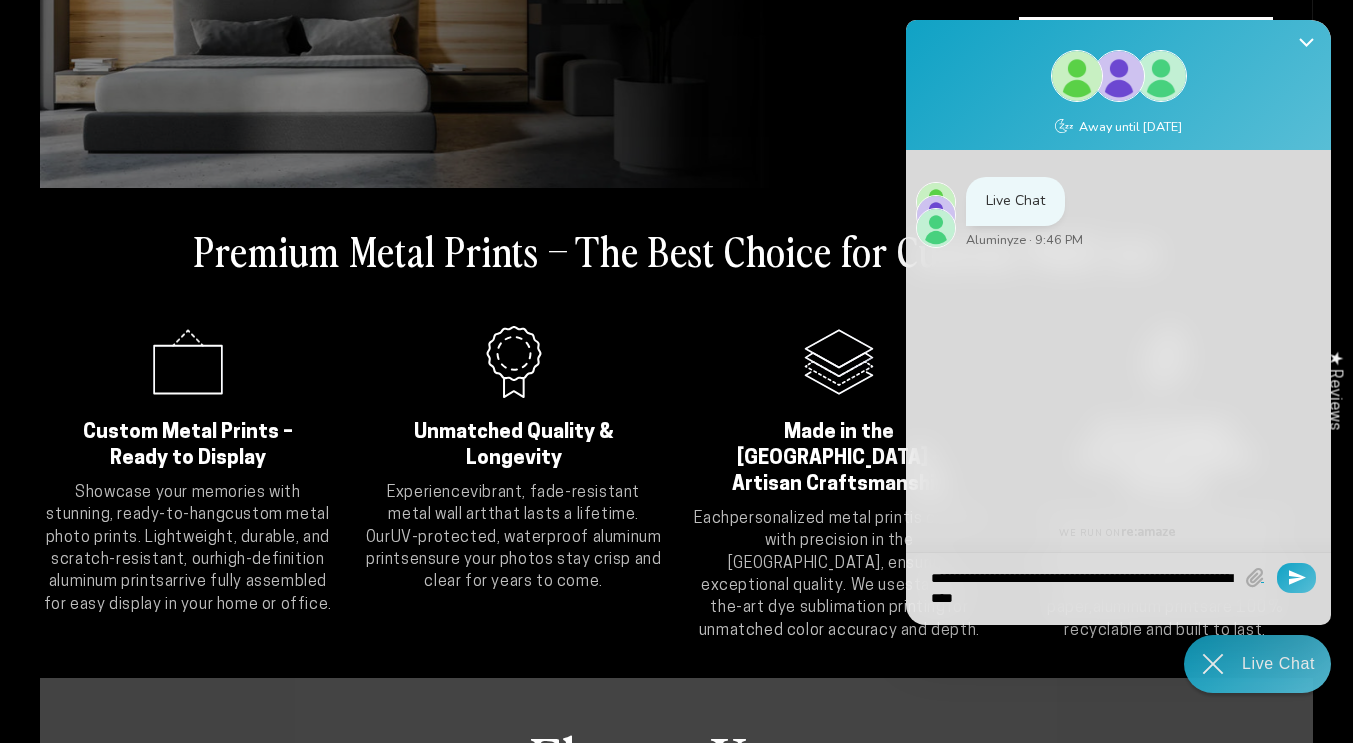 type on "**********" 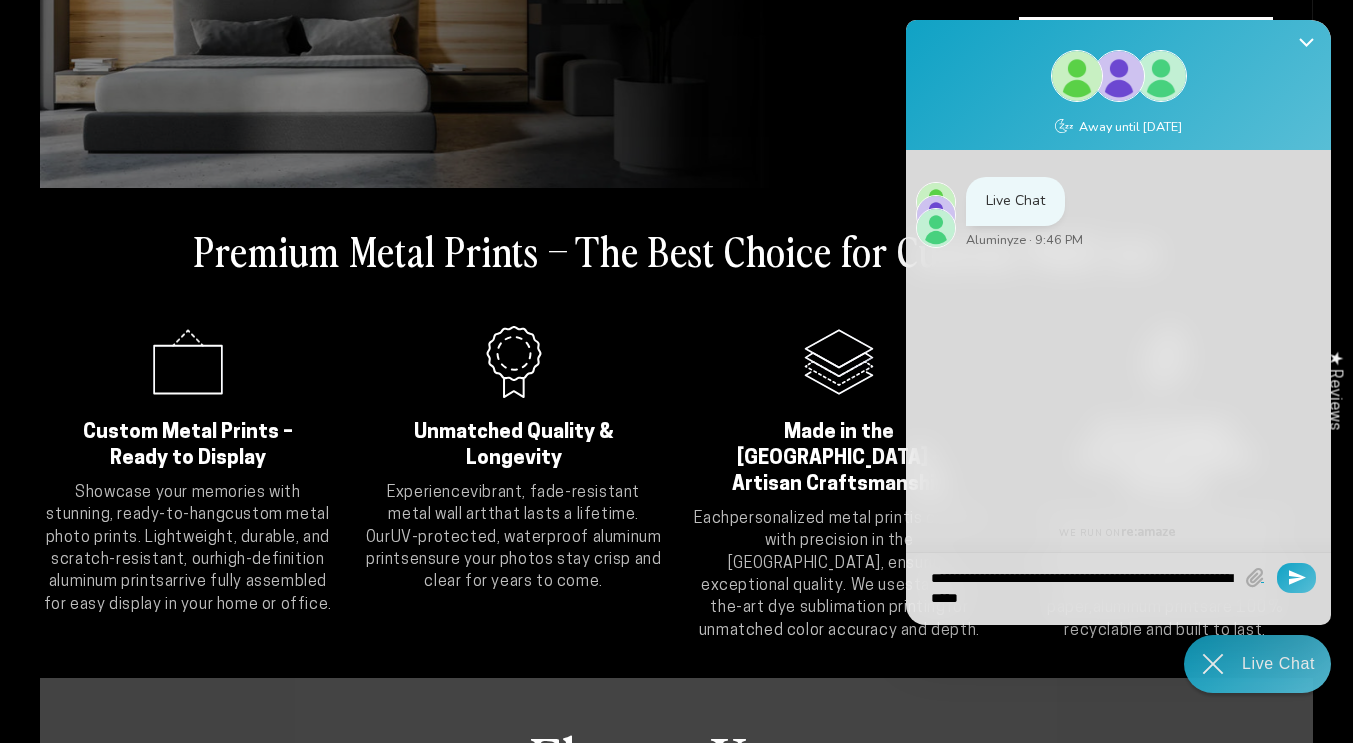 type on "**********" 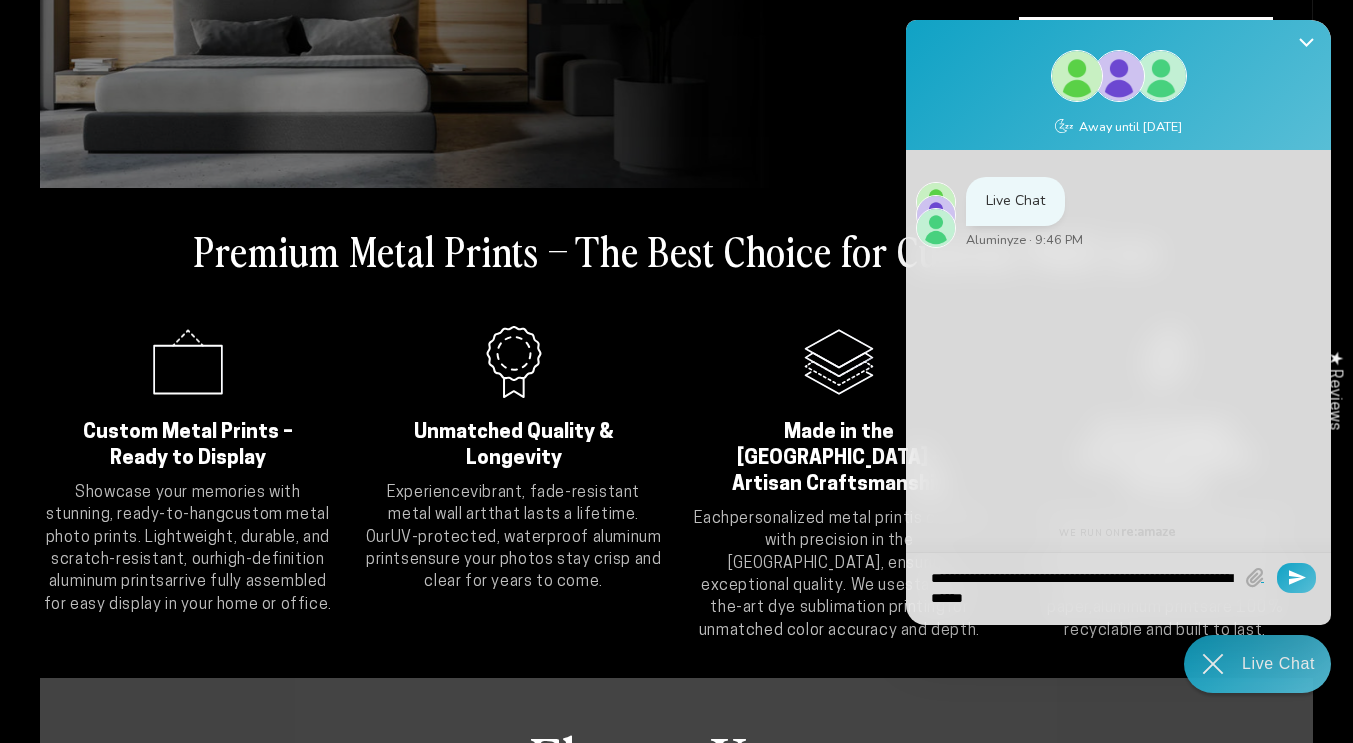 type on "**********" 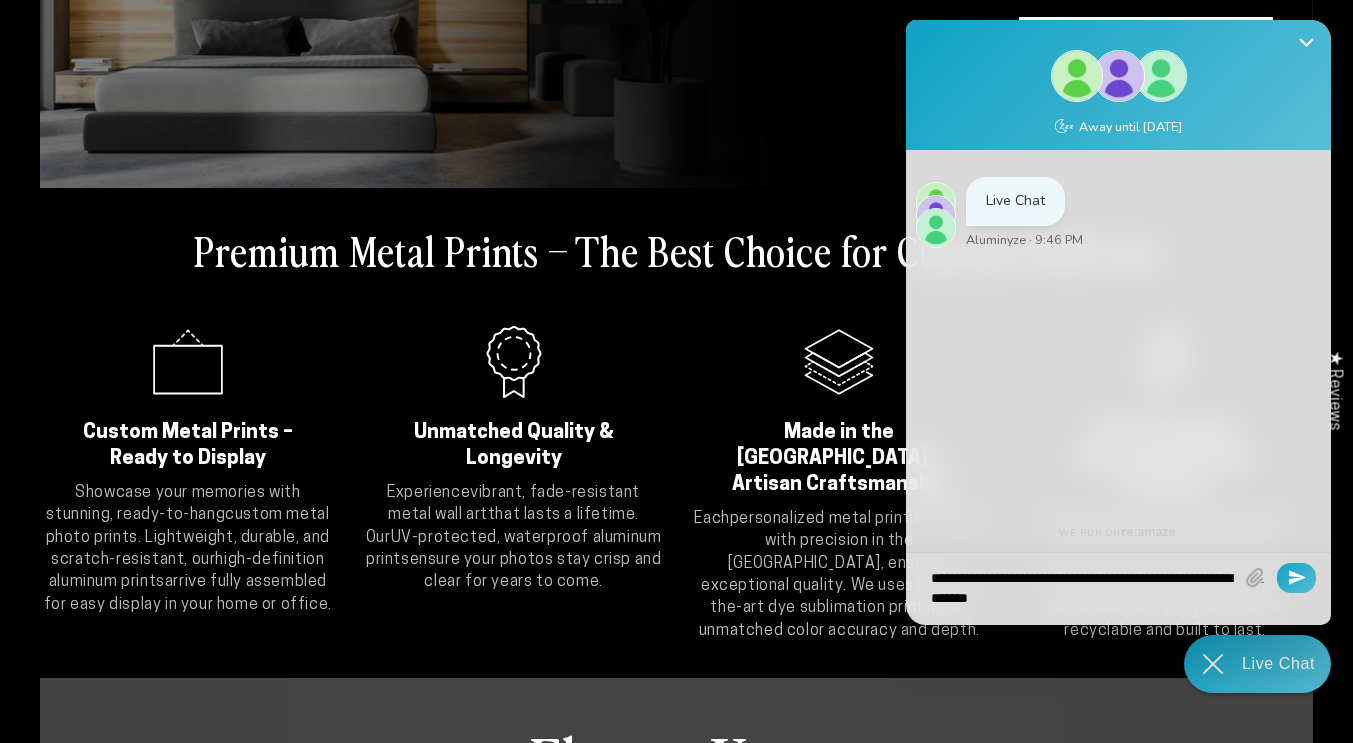 type on "**********" 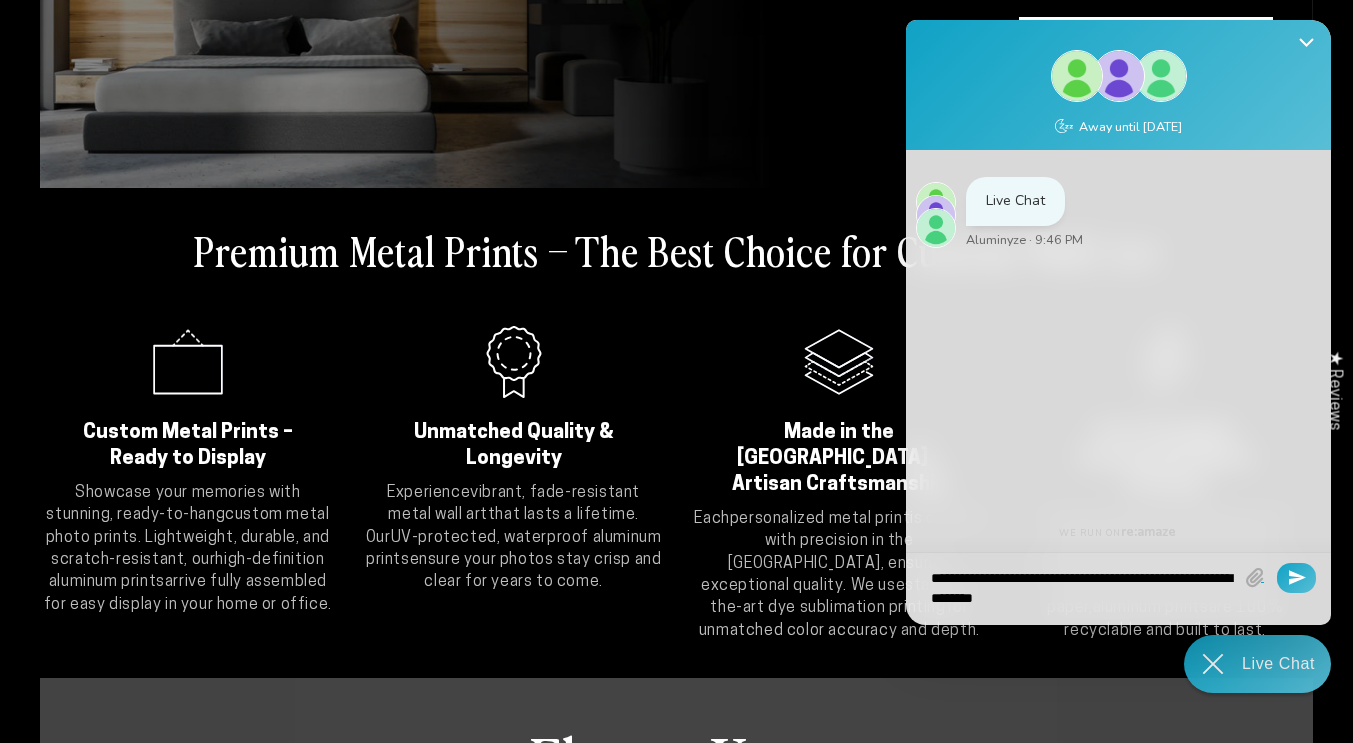 type on "**********" 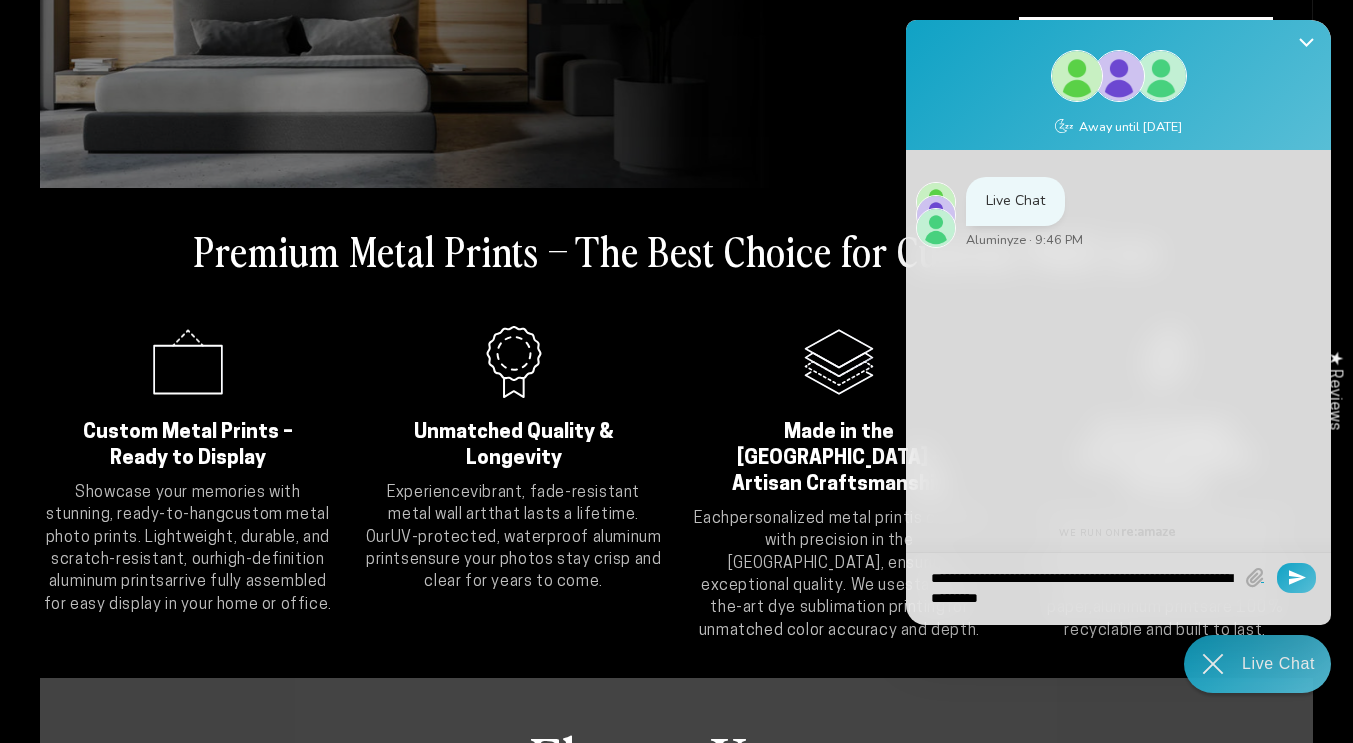 type on "**********" 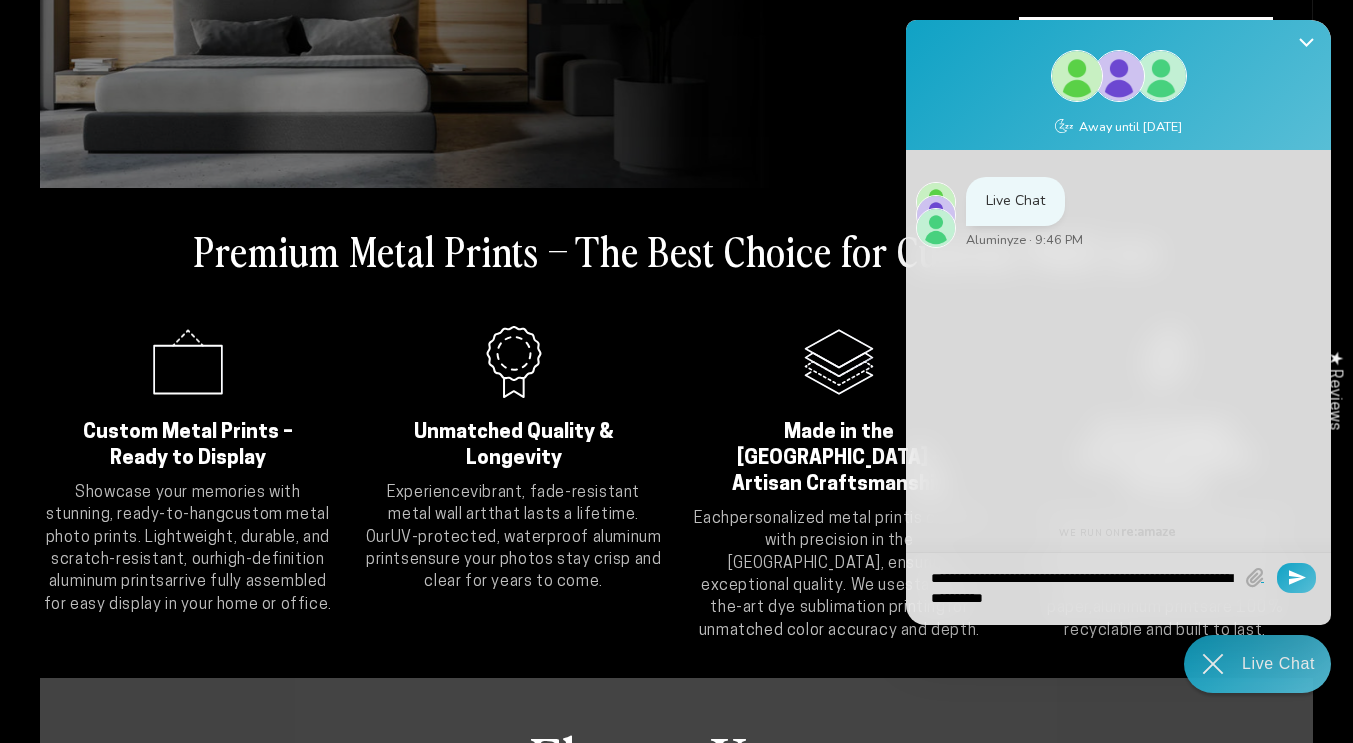type on "**********" 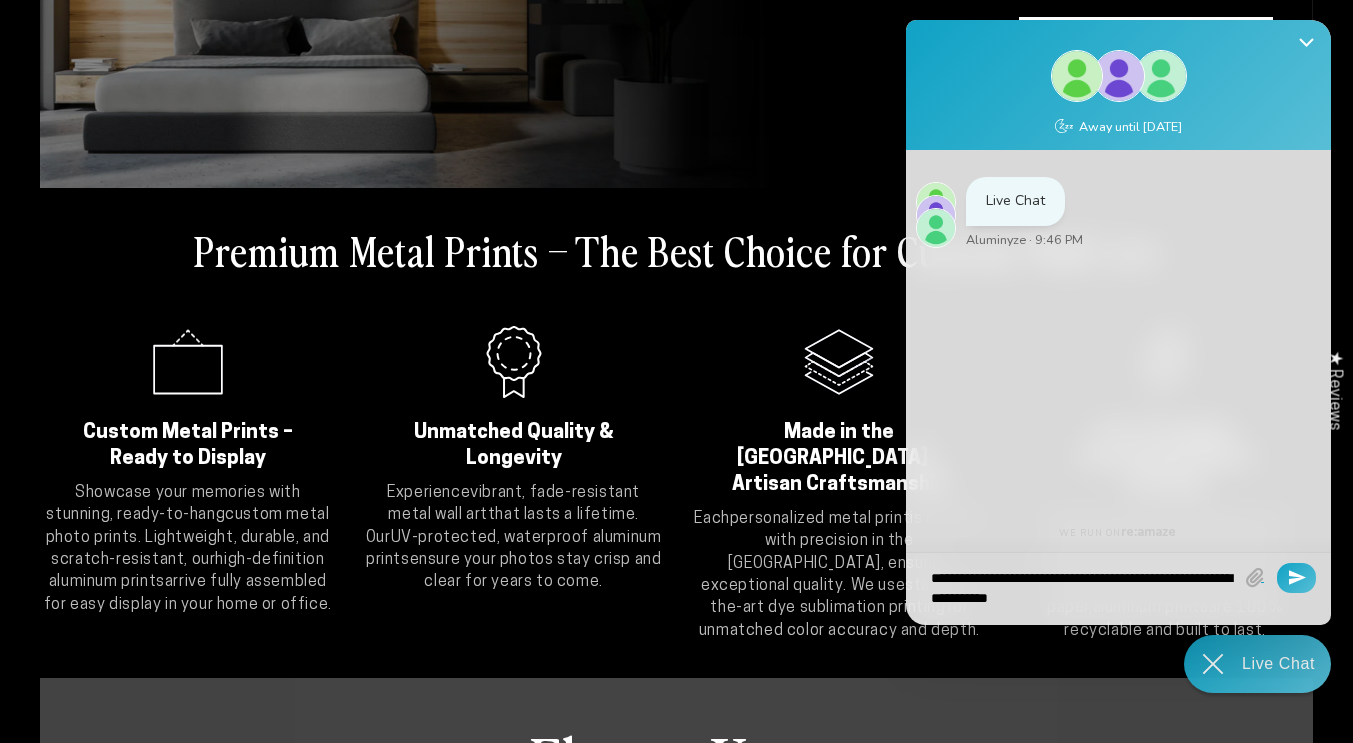 type on "**********" 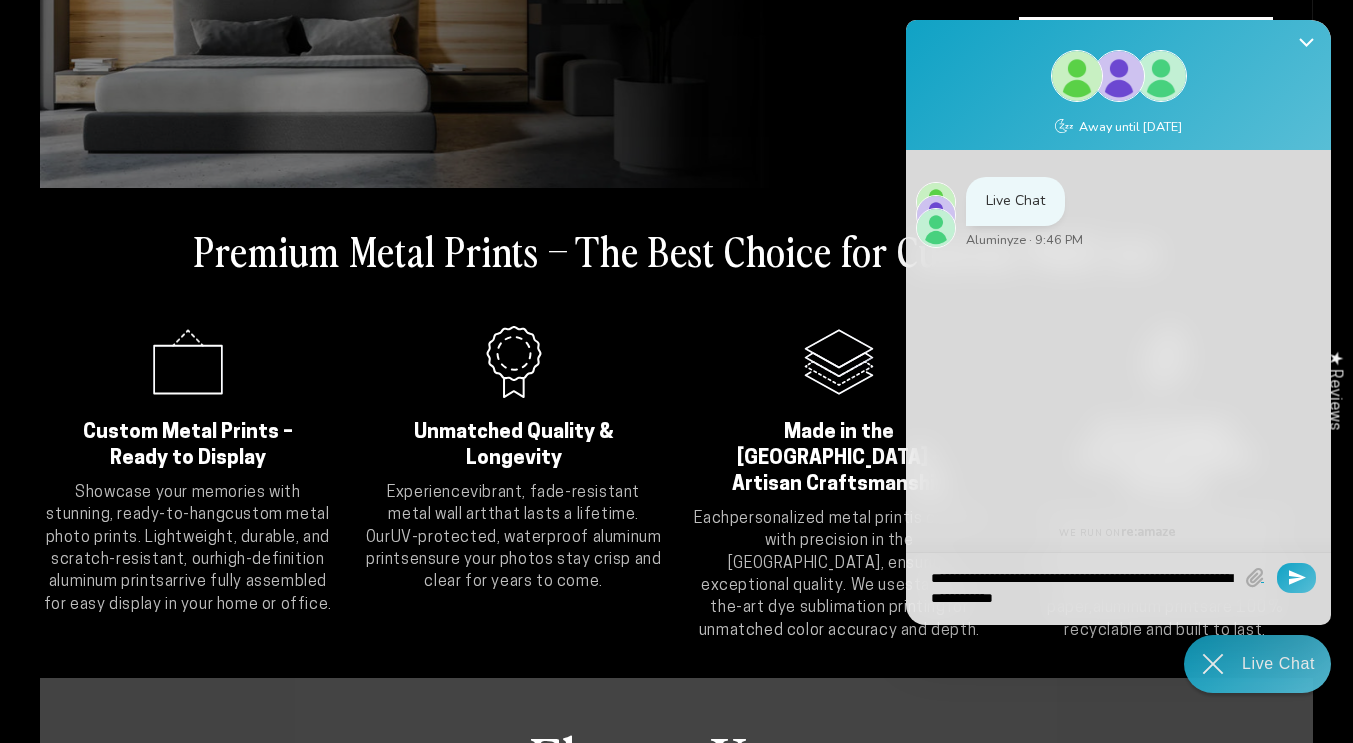 type on "**********" 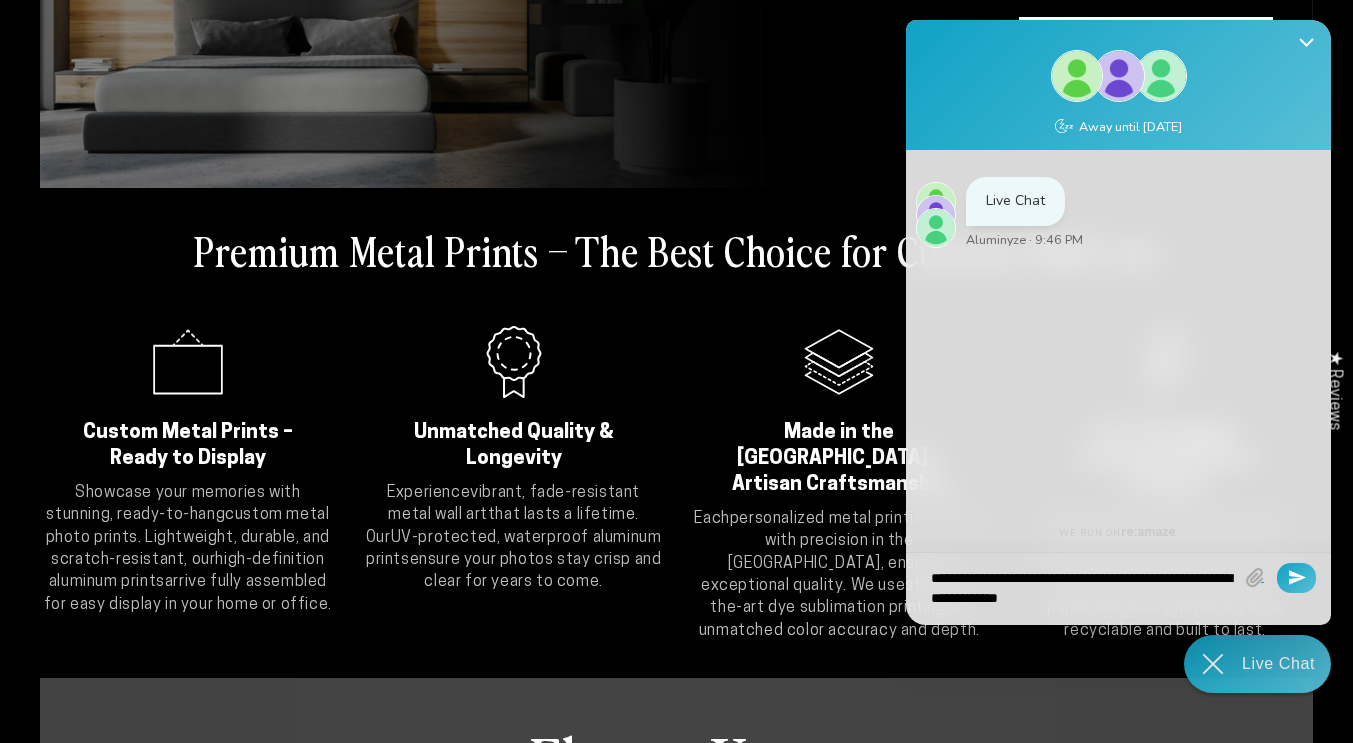 type on "**********" 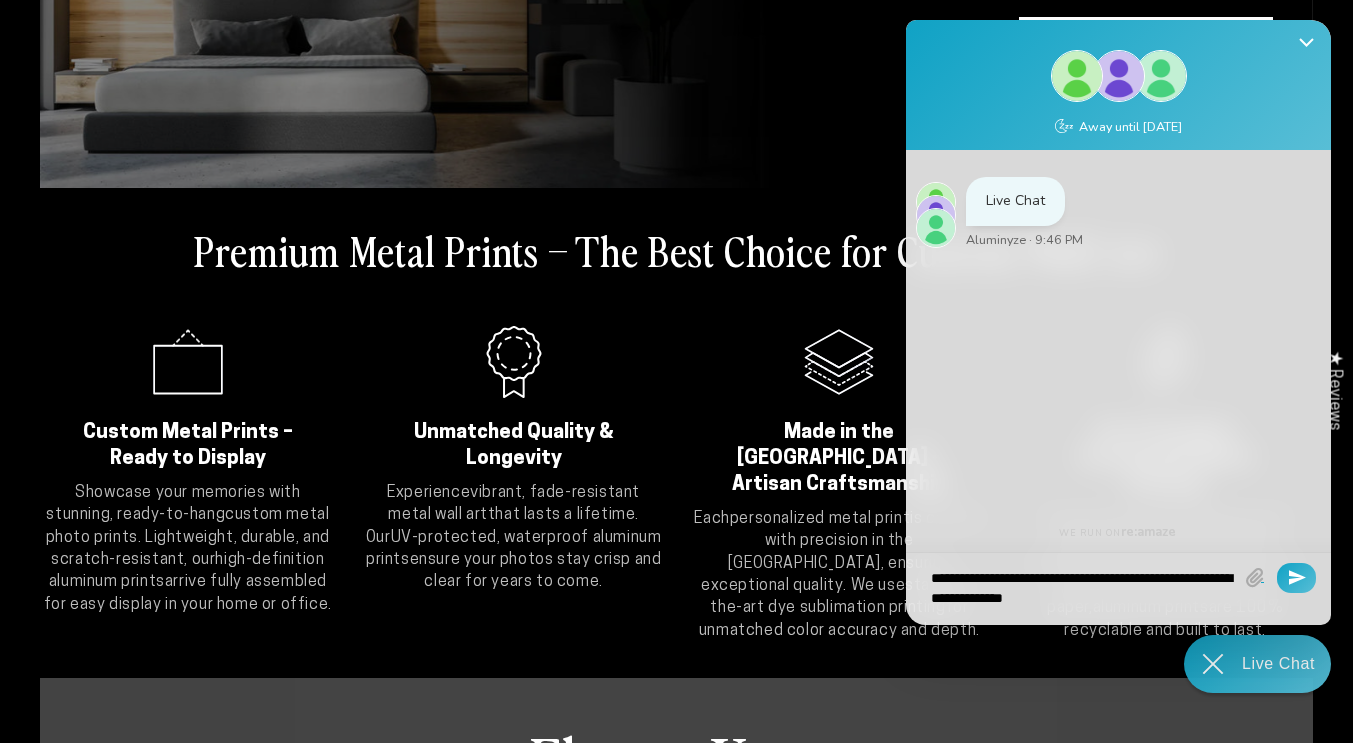 type on "**********" 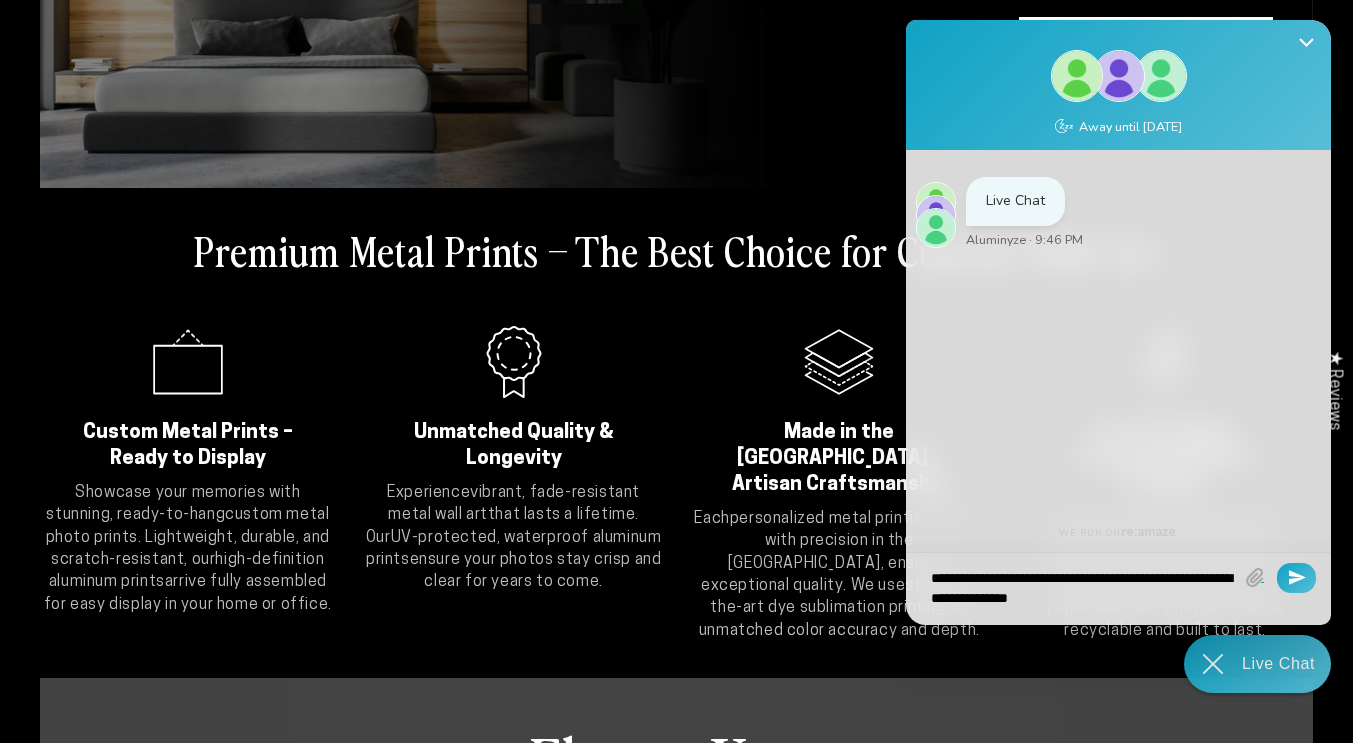 type on "**********" 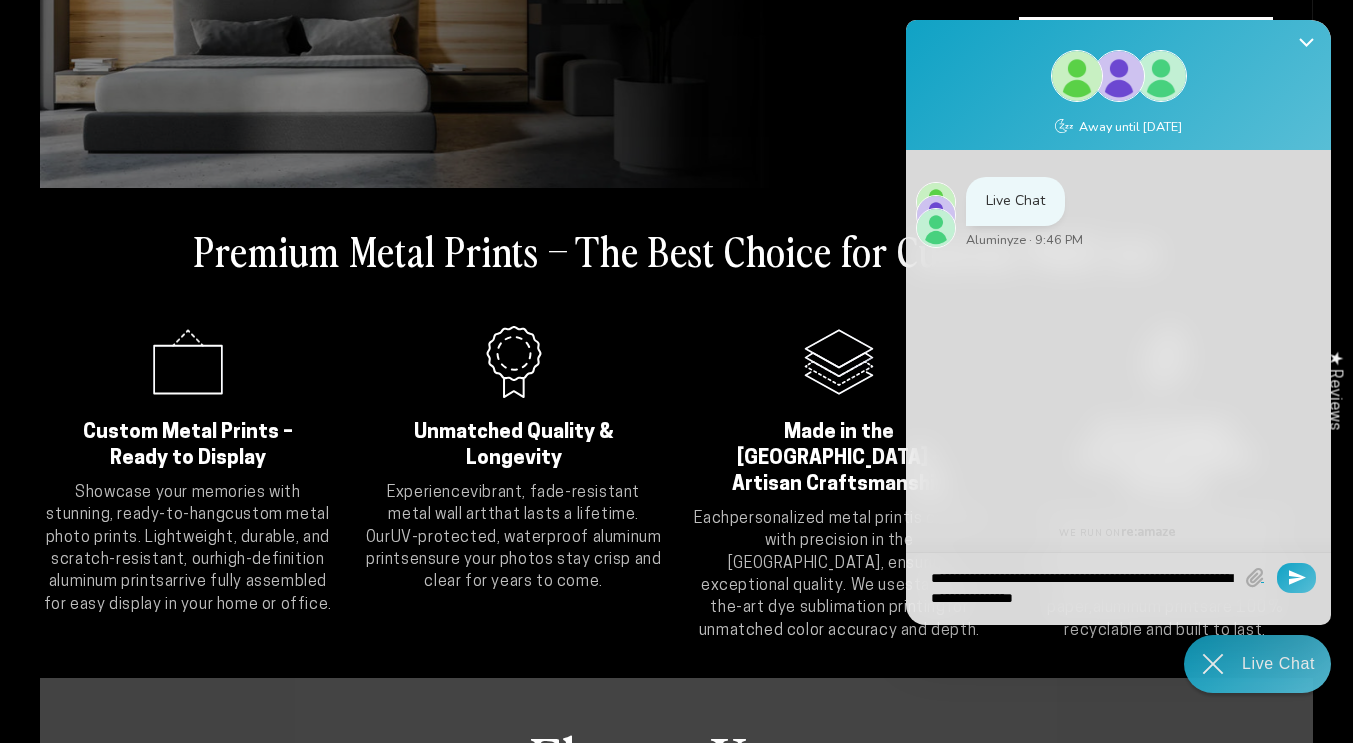 type on "**********" 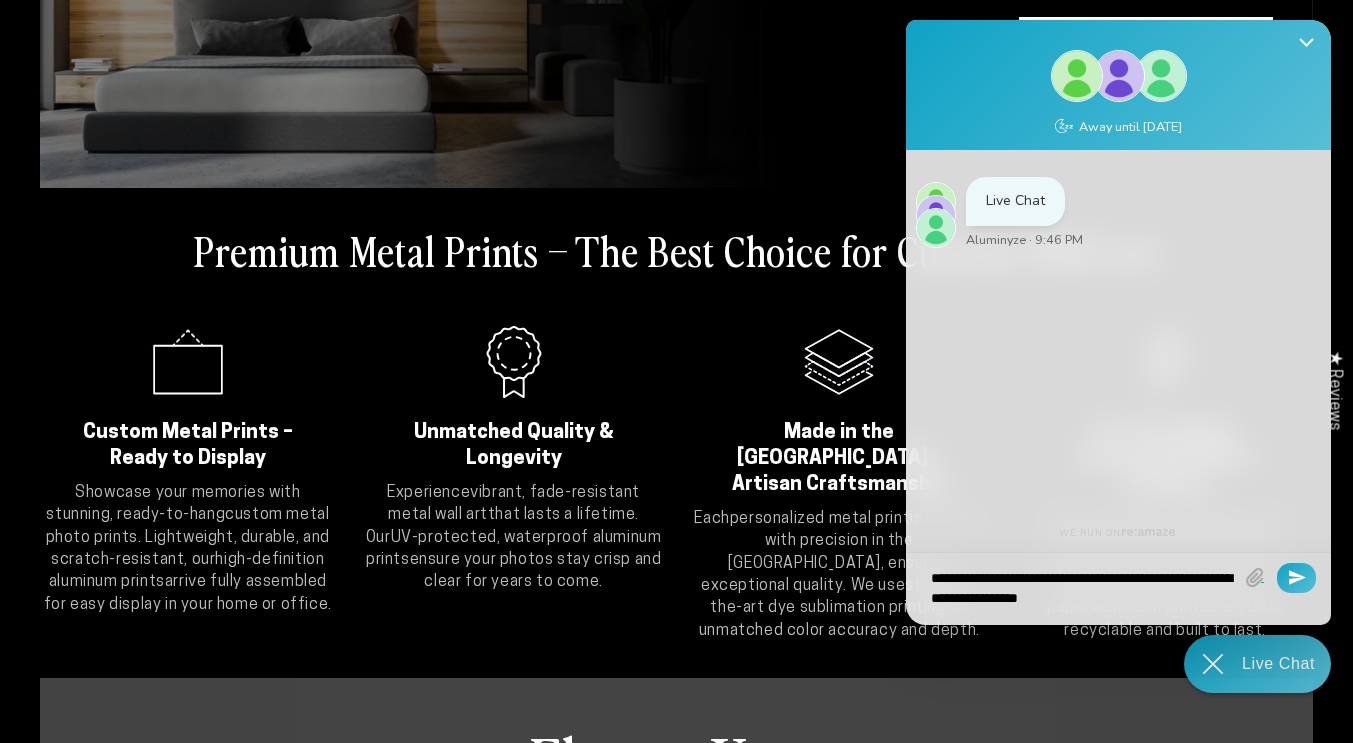 type on "**********" 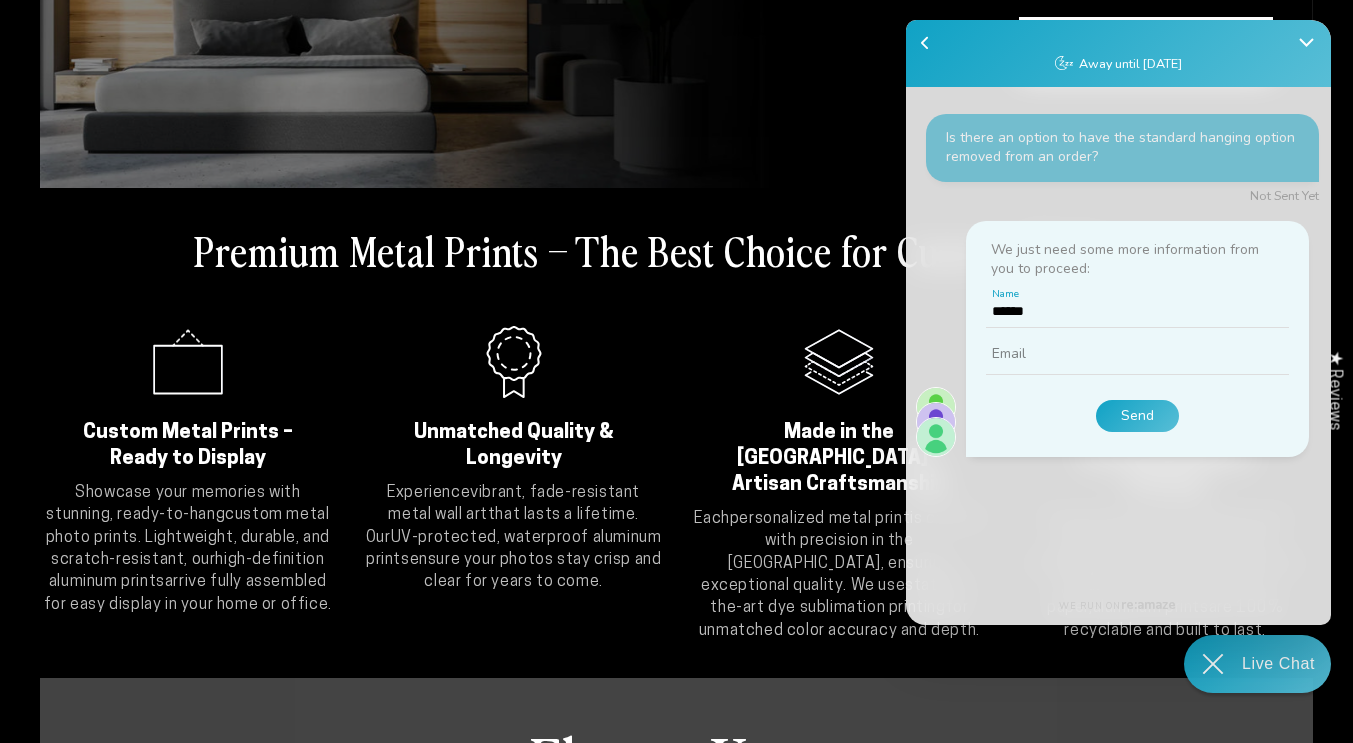 type on "*****" 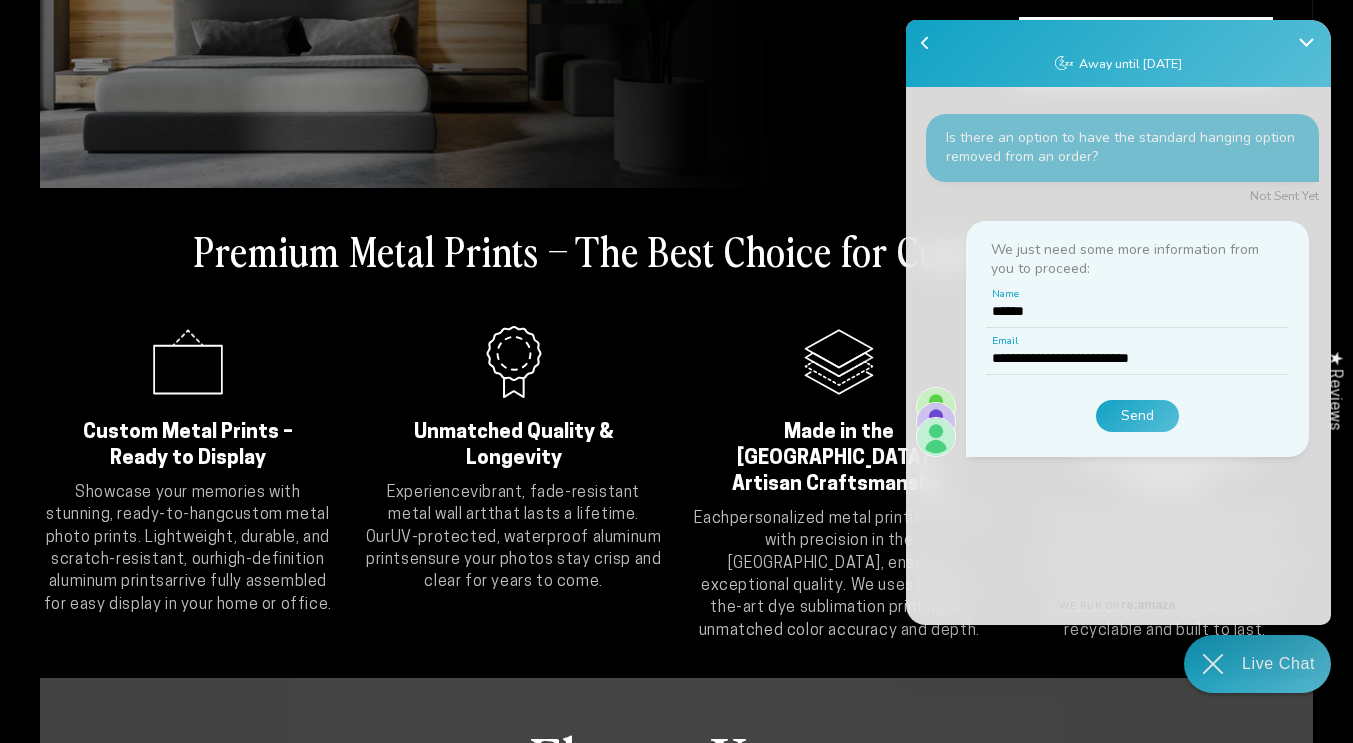 type on "**********" 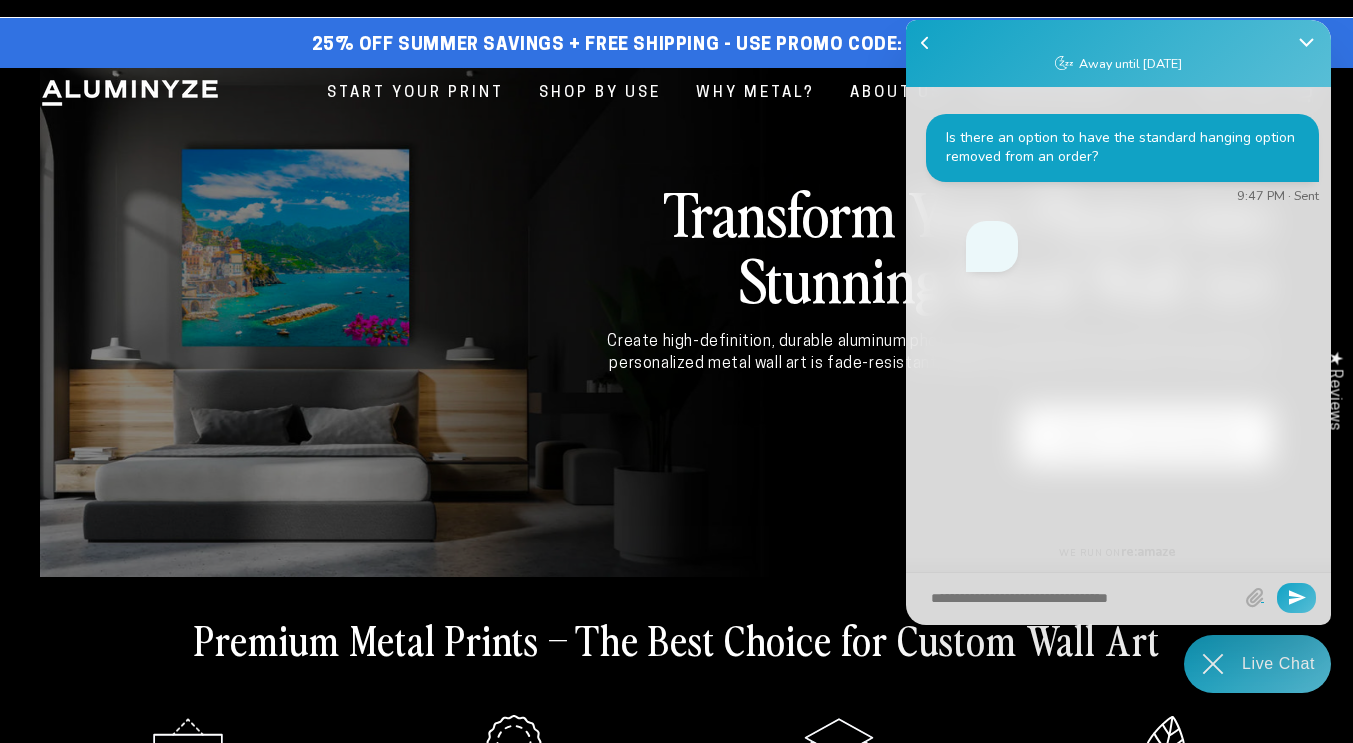 scroll, scrollTop: 0, scrollLeft: 0, axis: both 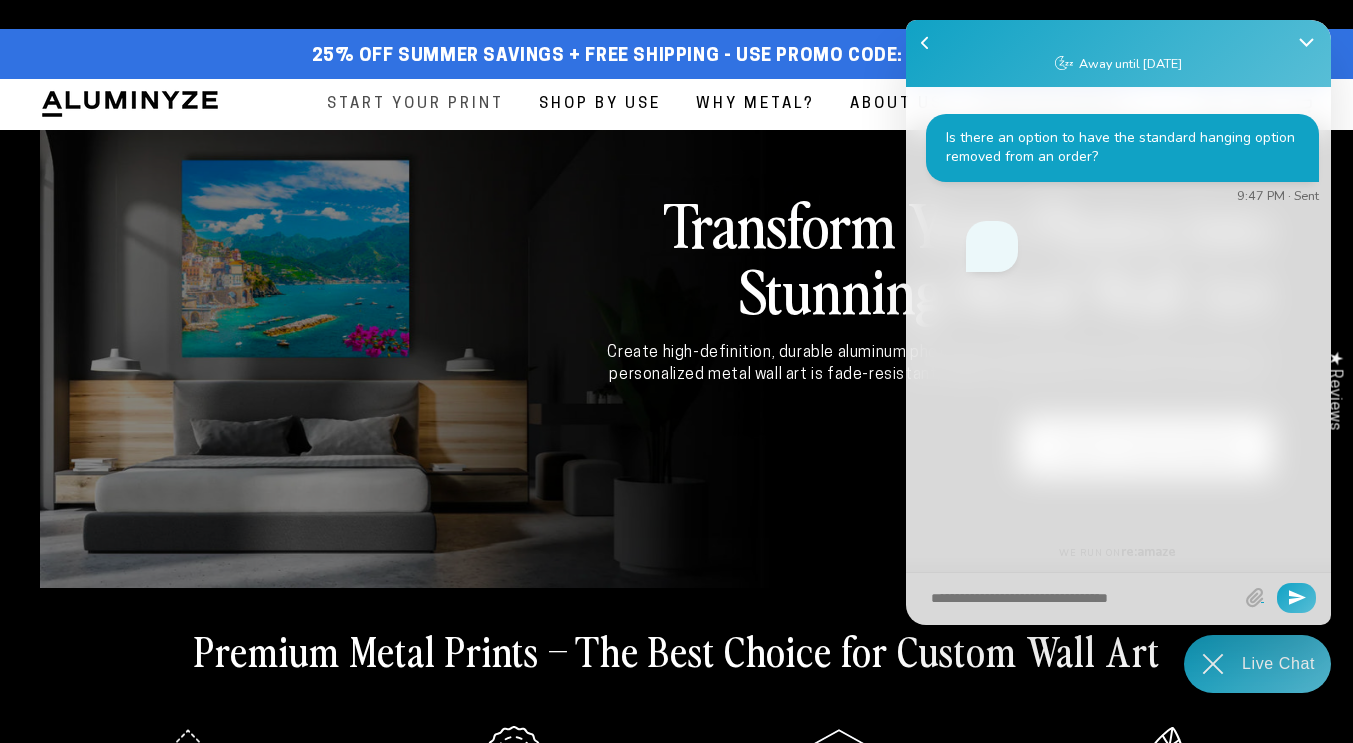 click on "Start Your Print" at bounding box center (415, 104) 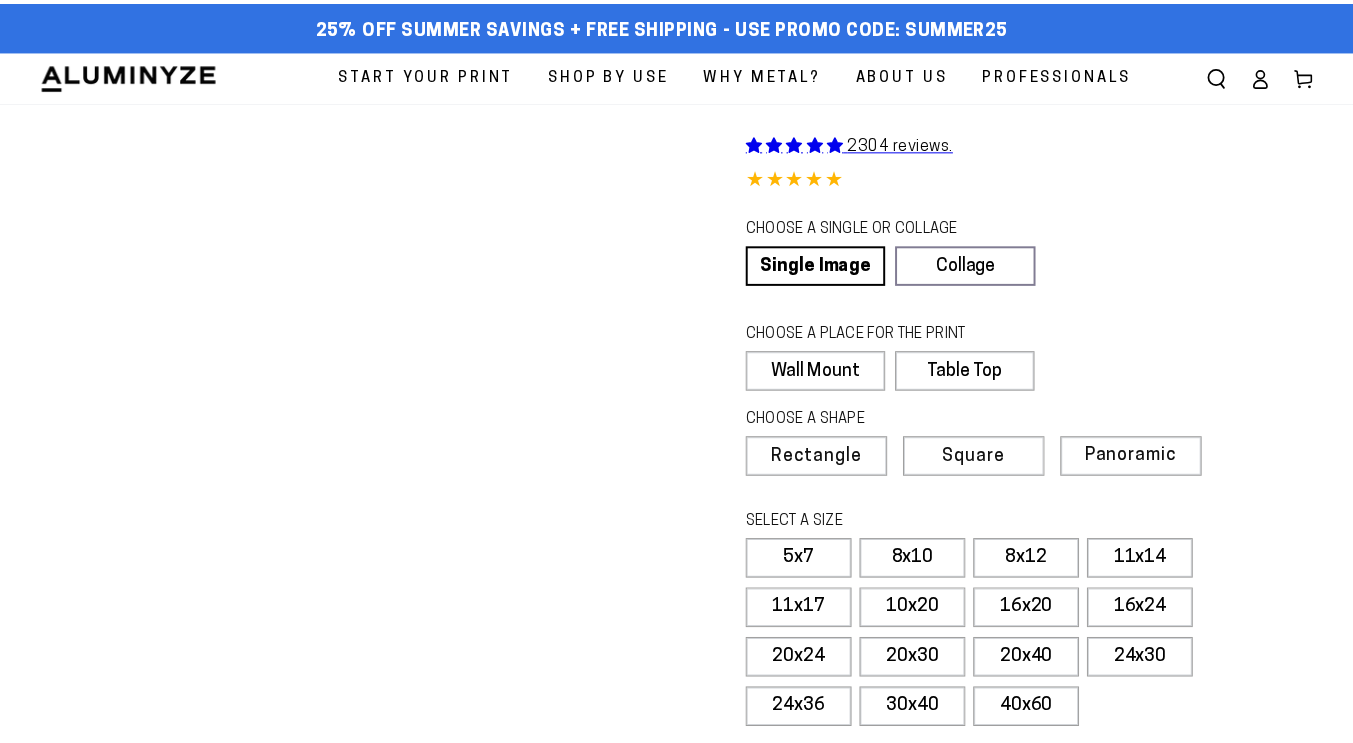 scroll, scrollTop: 0, scrollLeft: 0, axis: both 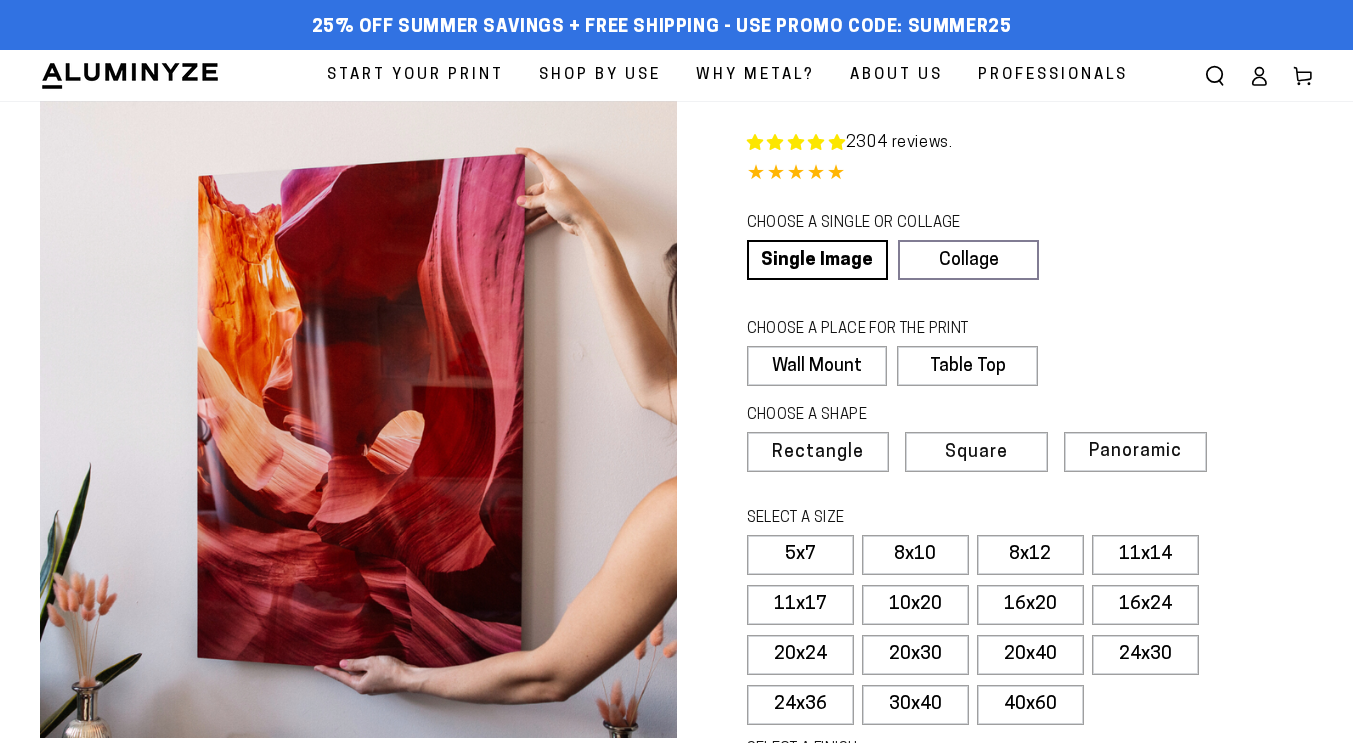 select on "**********" 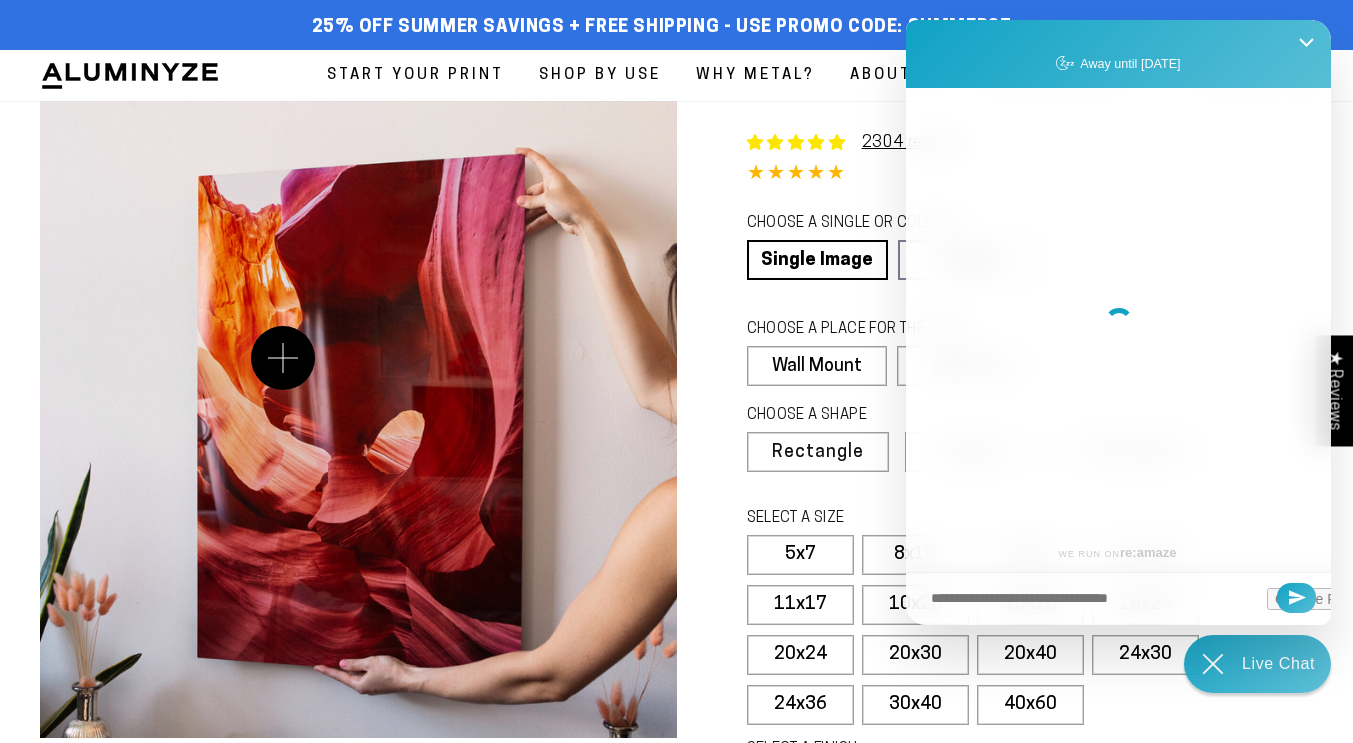 scroll, scrollTop: 0, scrollLeft: 0, axis: both 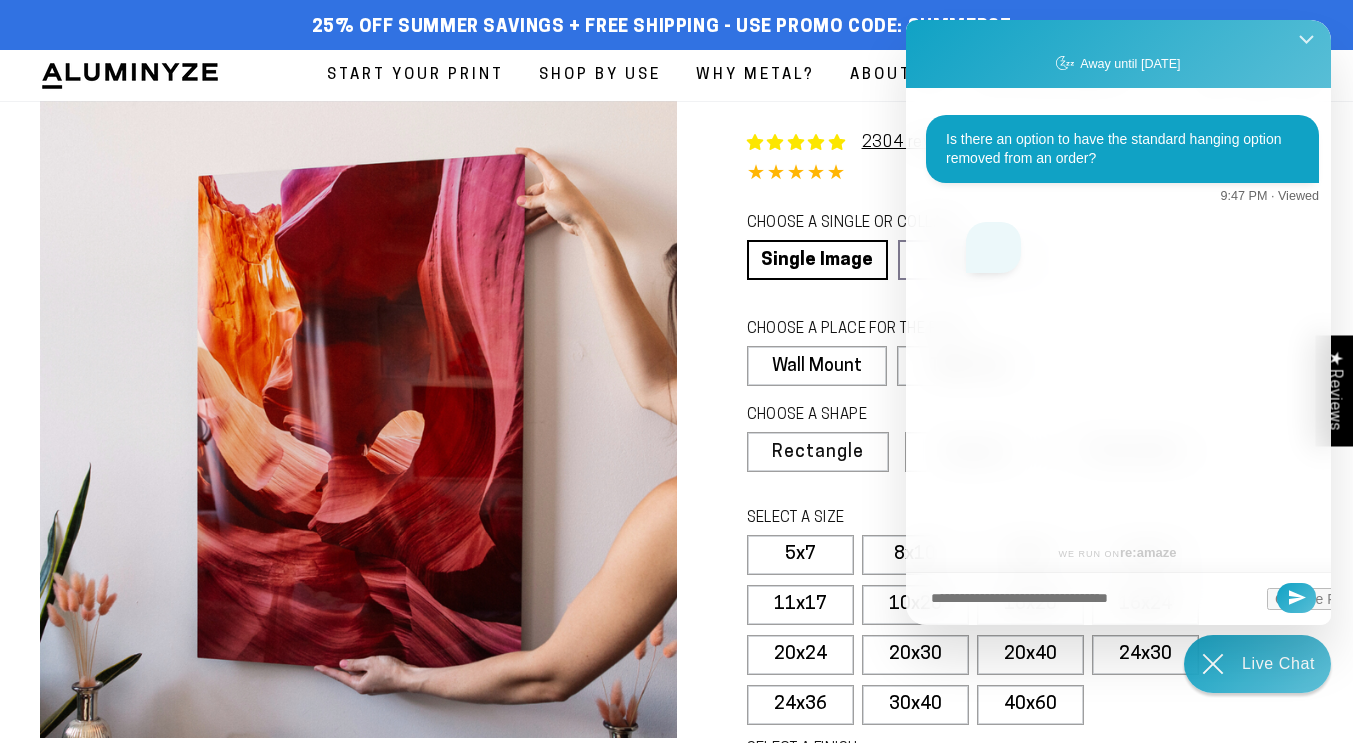 click 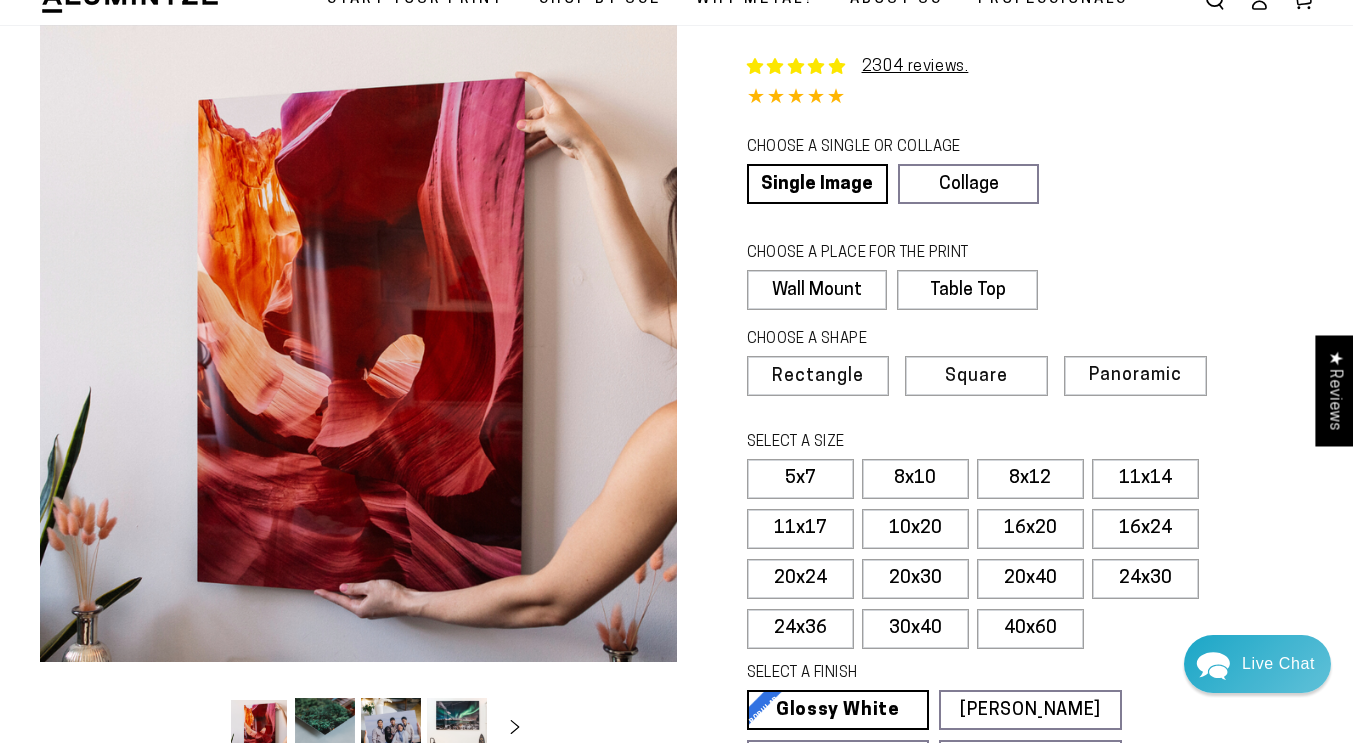 scroll, scrollTop: 100, scrollLeft: 0, axis: vertical 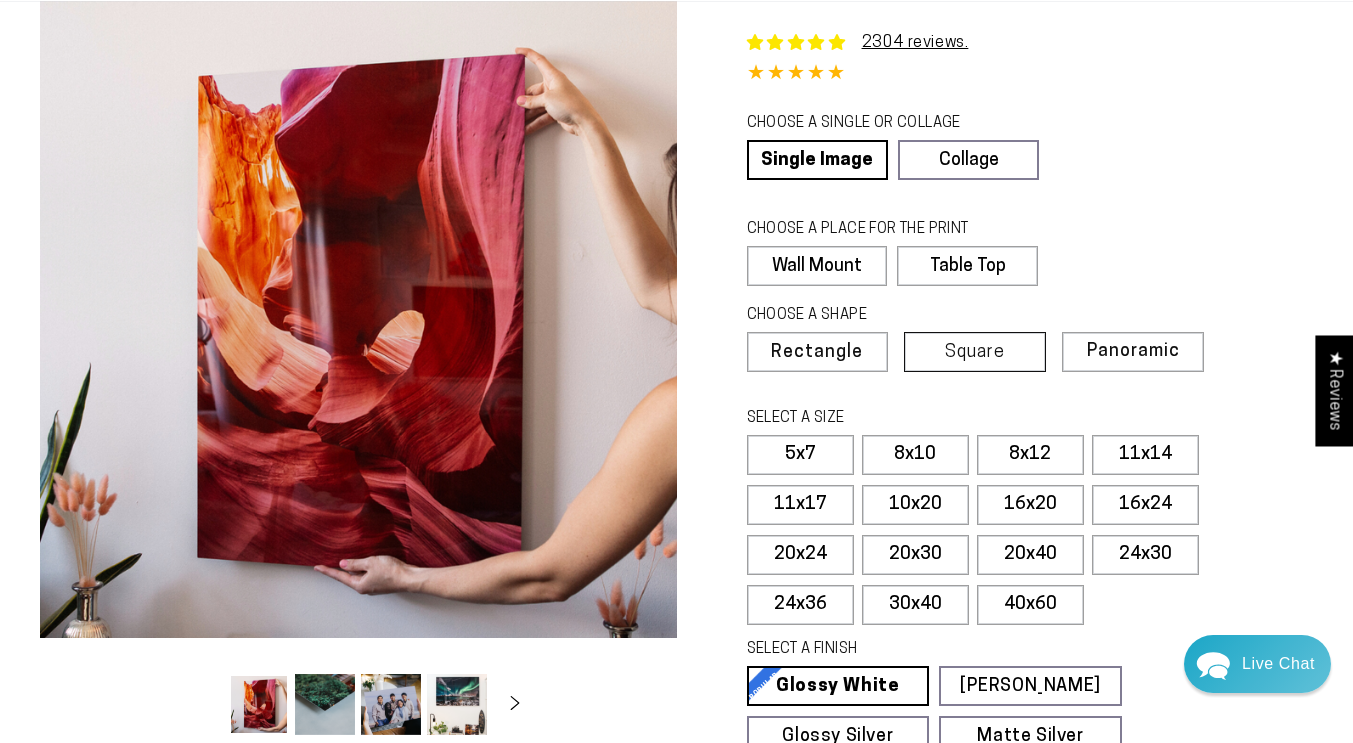 click on "Square" at bounding box center [975, 352] 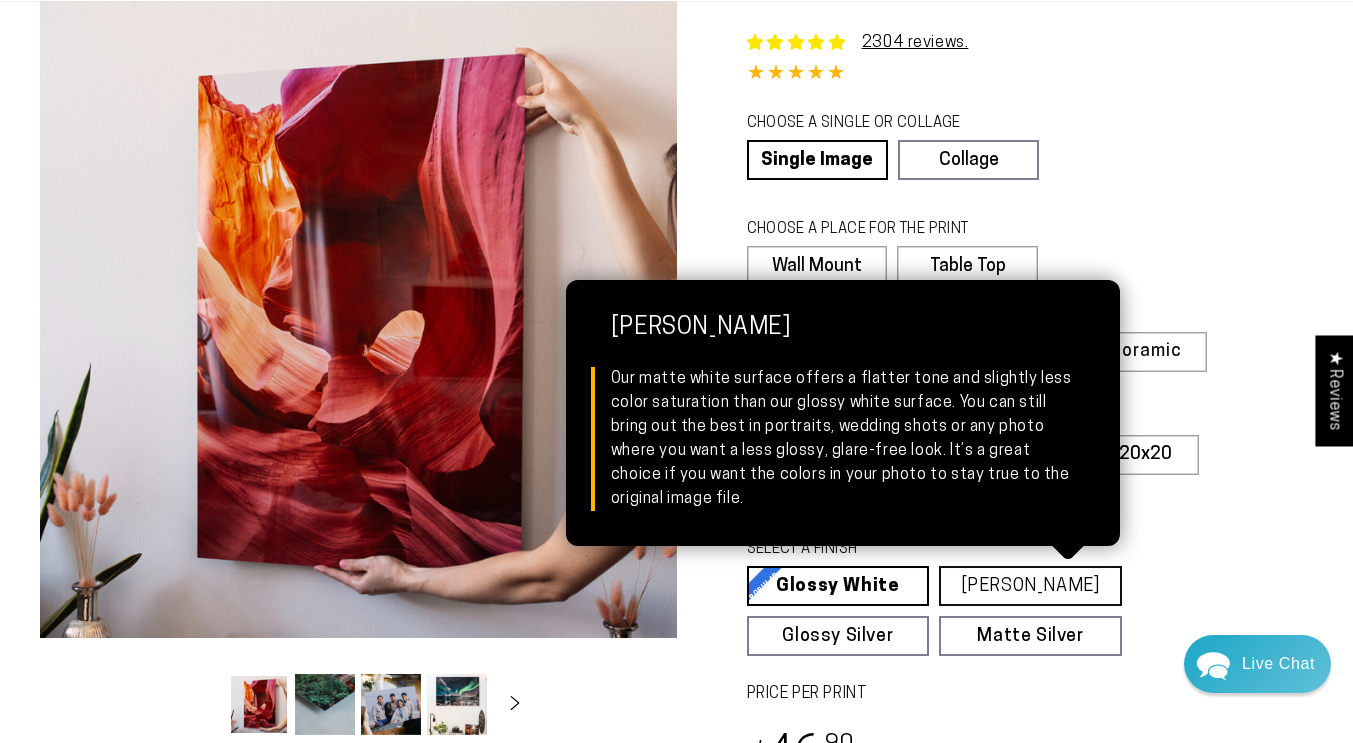 click on "[PERSON_NAME]
Matte White
Our matte white surface offers a flatter tone and slightly less color saturation than our glossy white surface. You can still bring out the best in portraits, wedding shots or any photo where you want a less glossy, glare-free look. It’s a great choice if you want the colors in your photo to stay true to the original image file." at bounding box center [1030, 586] 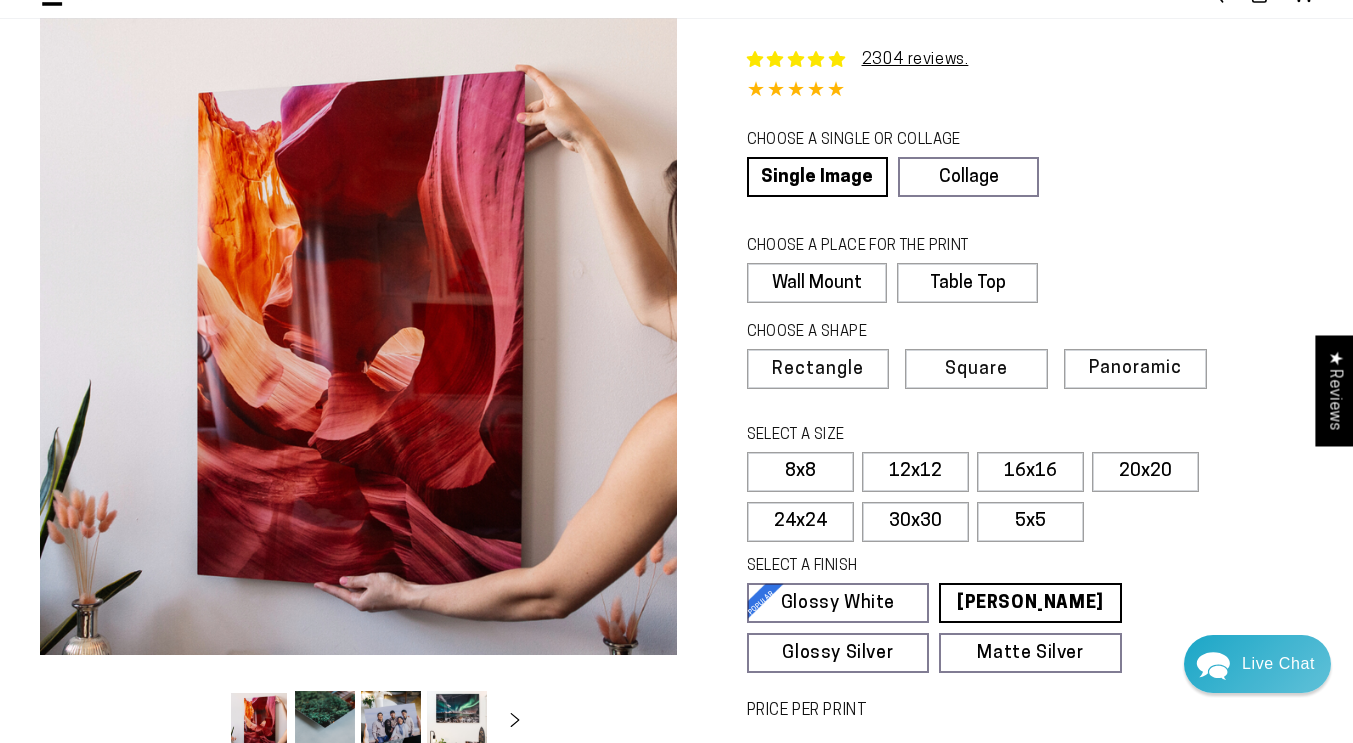 scroll, scrollTop: 0, scrollLeft: 0, axis: both 